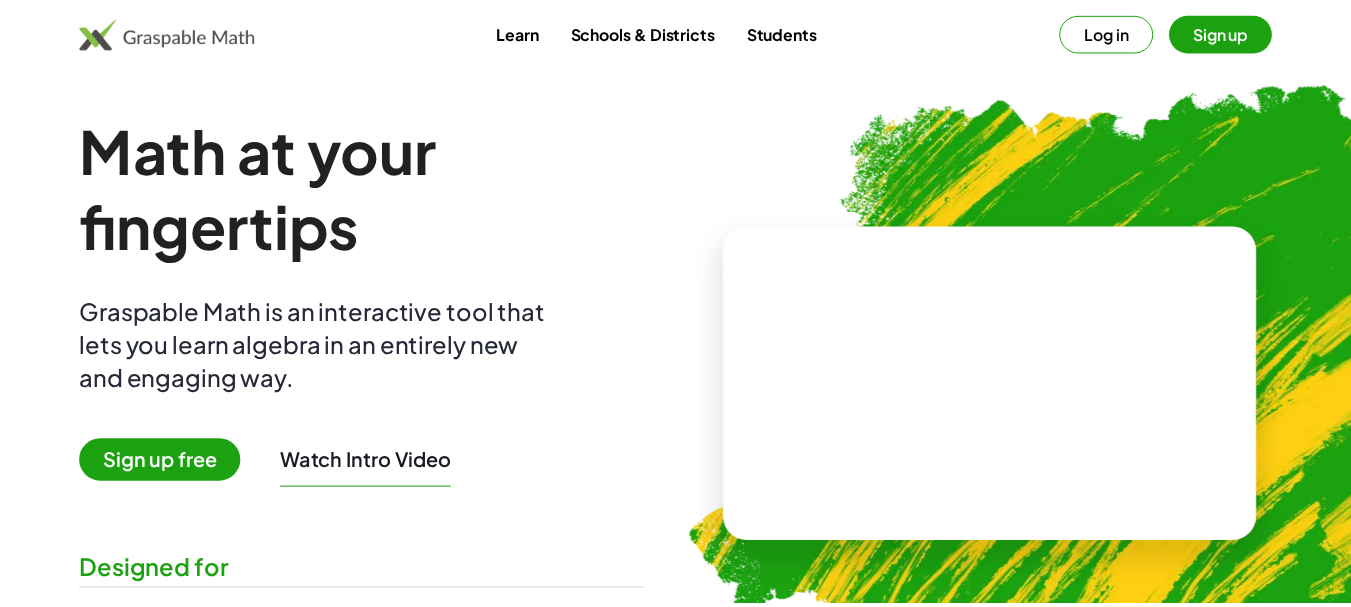 scroll, scrollTop: 0, scrollLeft: 0, axis: both 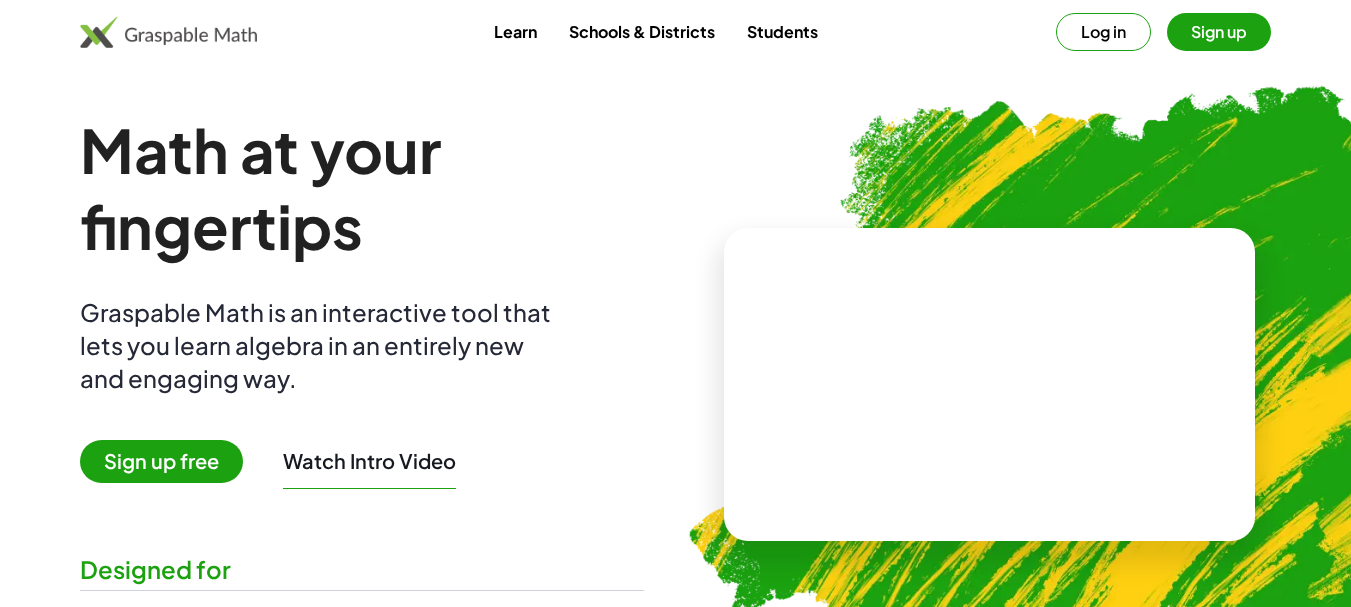 click on "Sign up free" at bounding box center [161, 461] 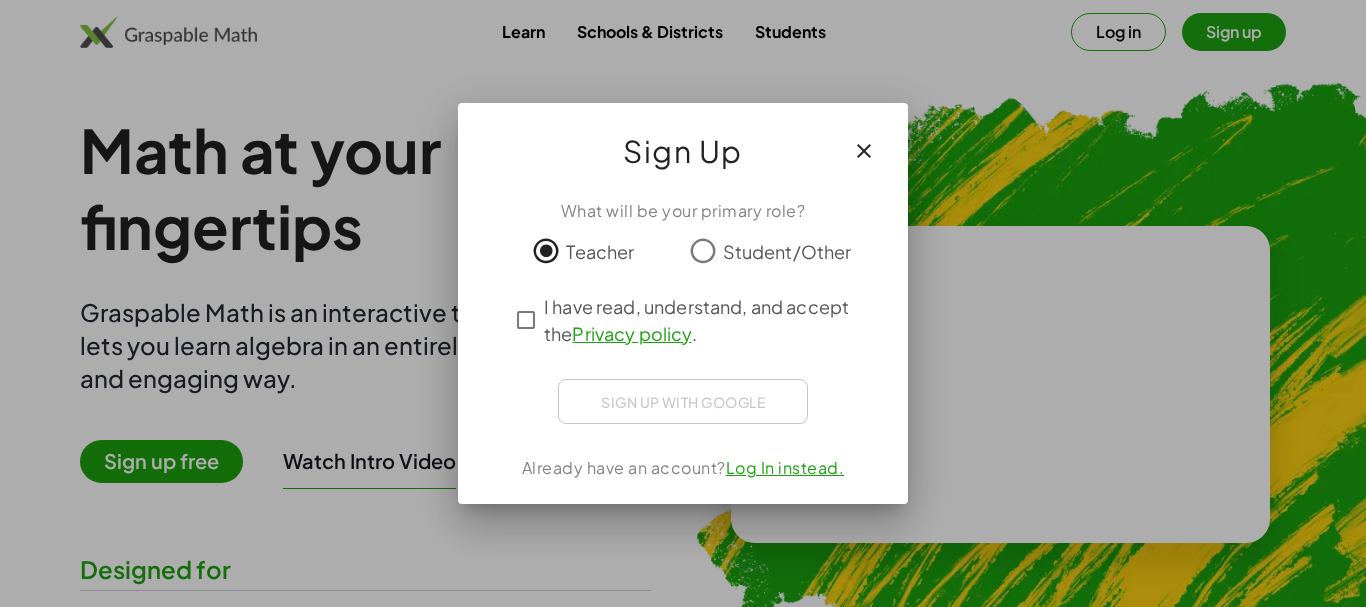 click on "Privacy policy" at bounding box center (631, 333) 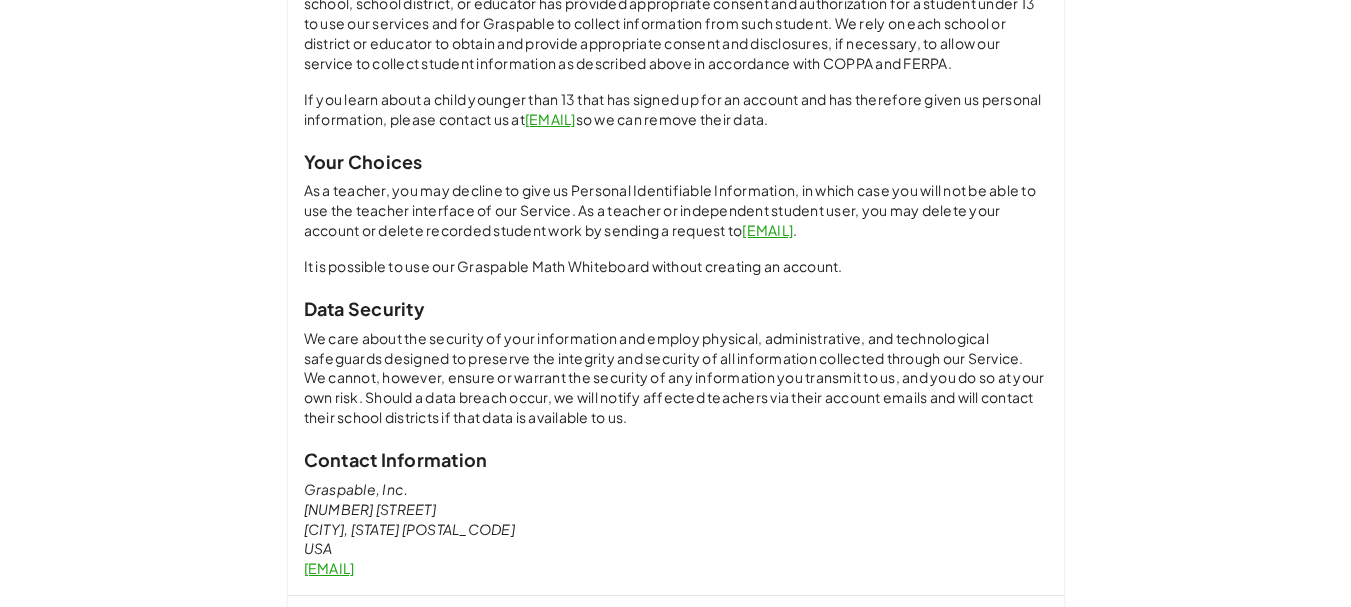scroll, scrollTop: 1555, scrollLeft: 0, axis: vertical 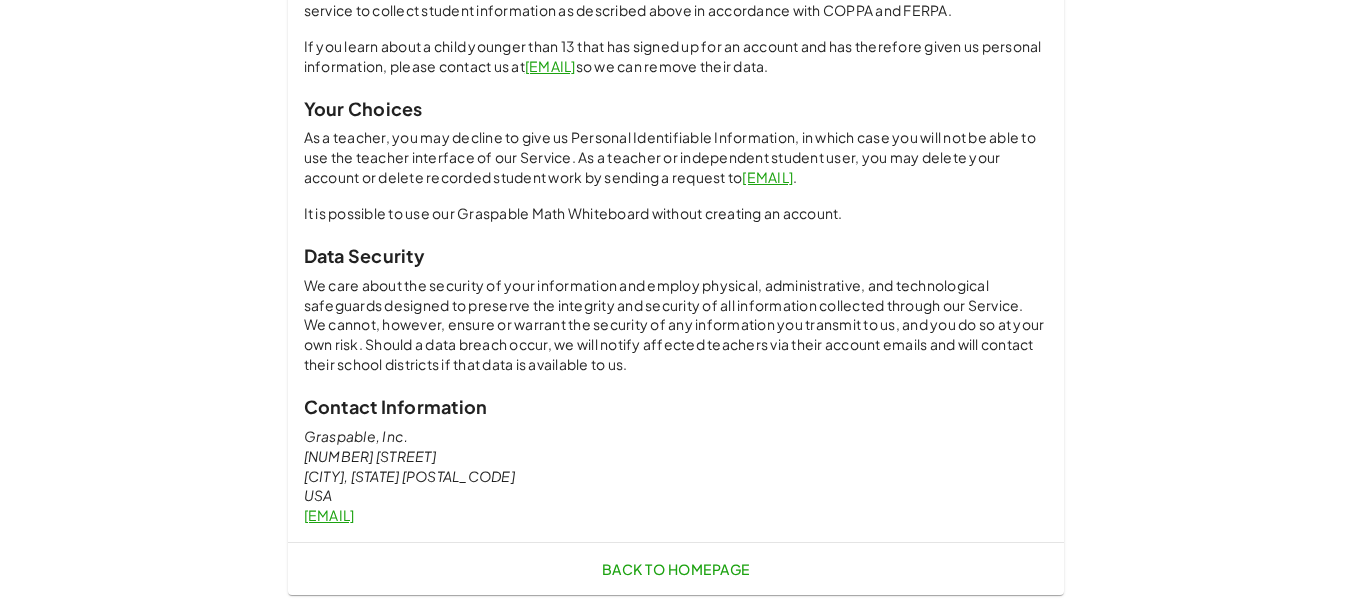 click on "Back to Homepage" 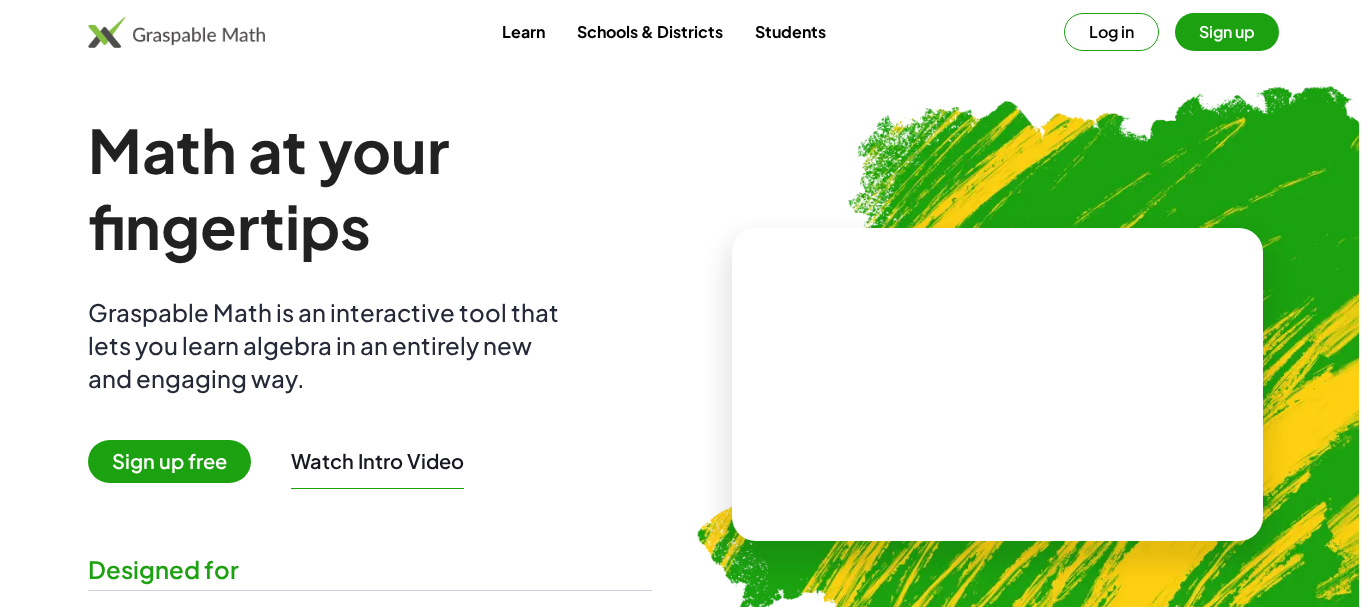 scroll, scrollTop: 0, scrollLeft: 0, axis: both 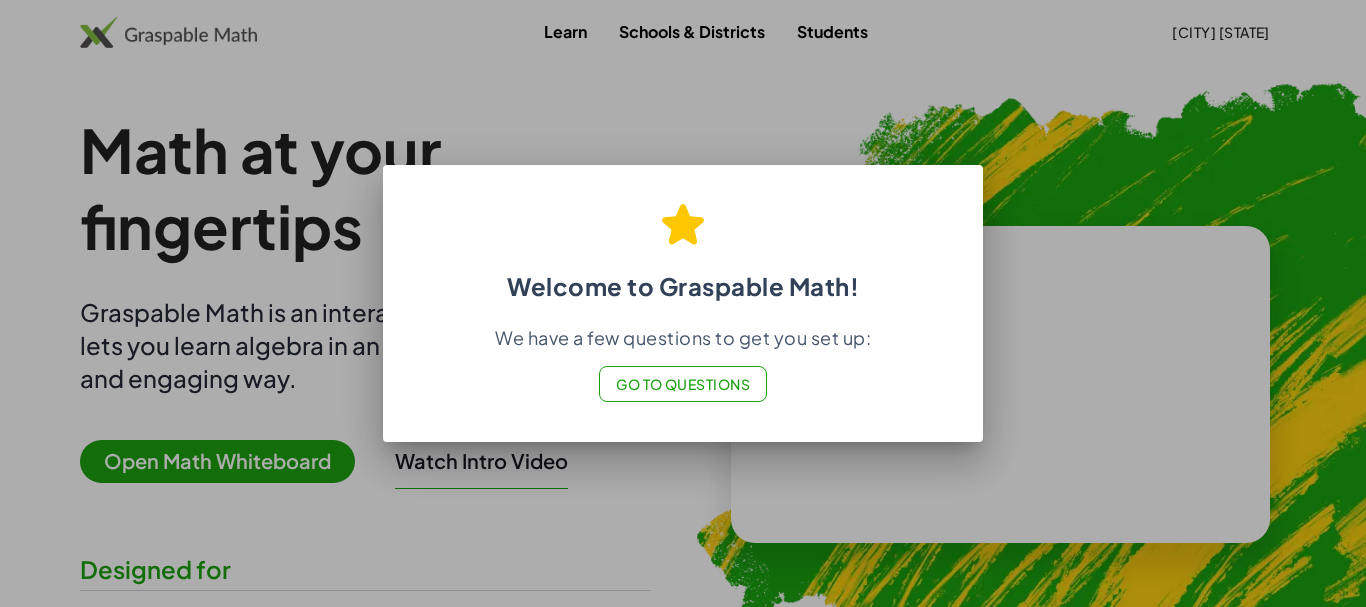 click on "Go to Questions" 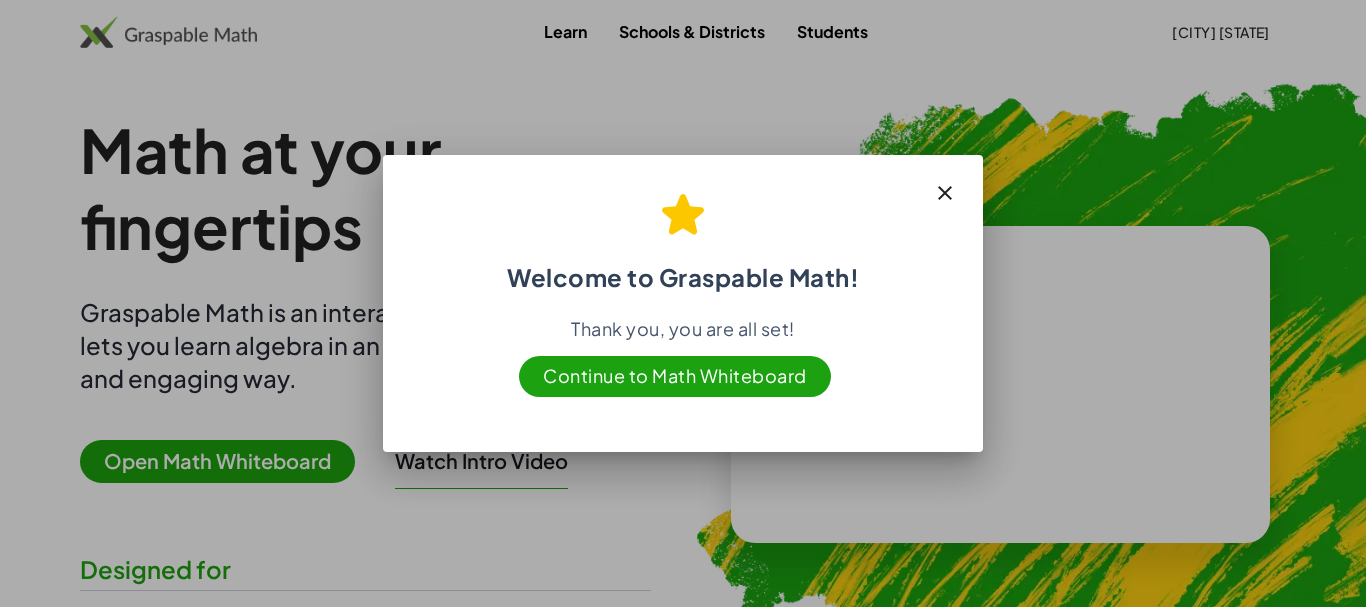 click on "Continue to Math Whiteboard" at bounding box center (675, 376) 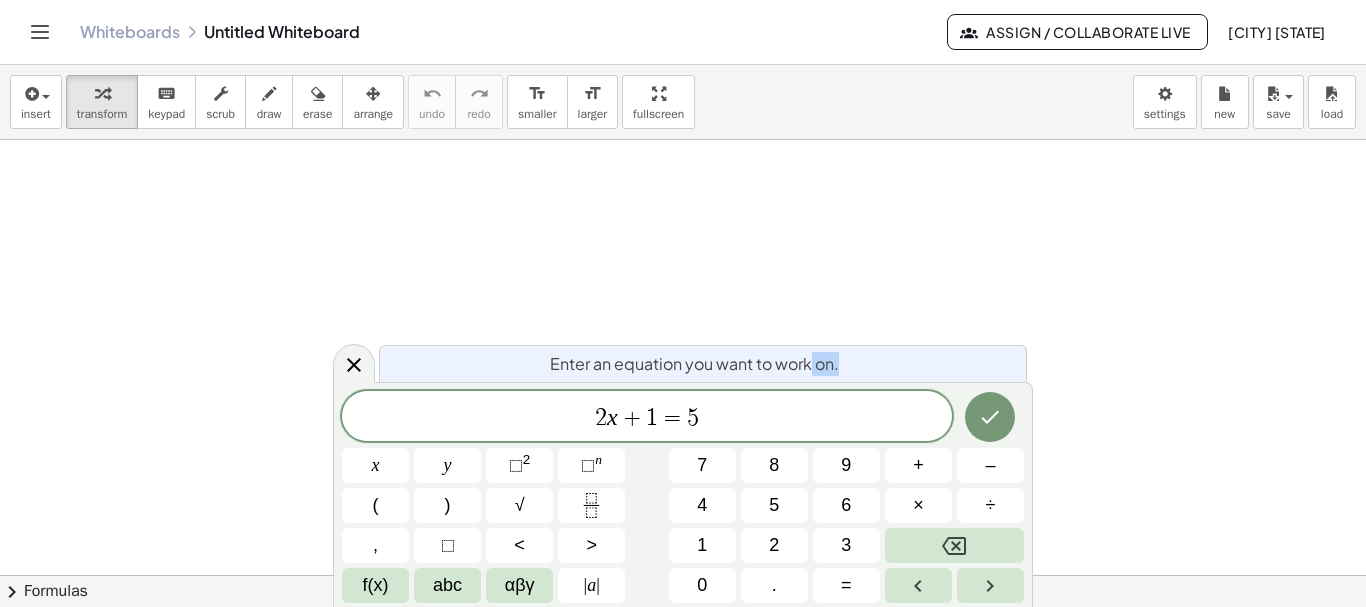 drag, startPoint x: 808, startPoint y: 363, endPoint x: 859, endPoint y: 386, distance: 55.946404 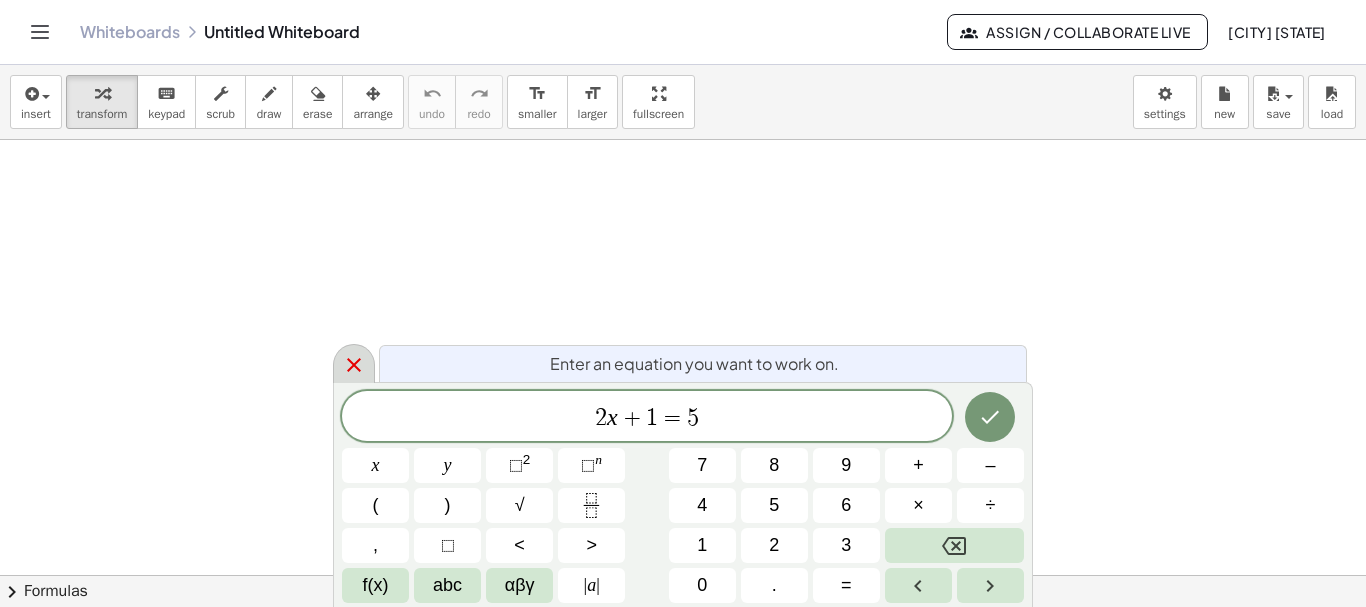 click 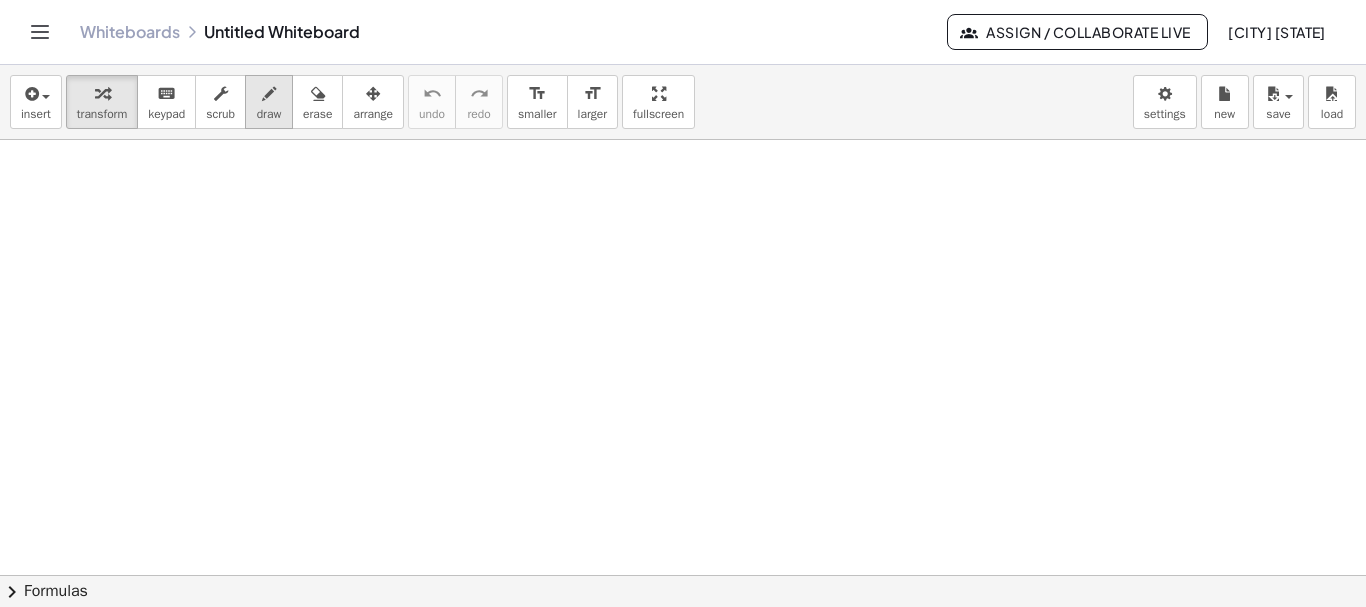 click at bounding box center (269, 94) 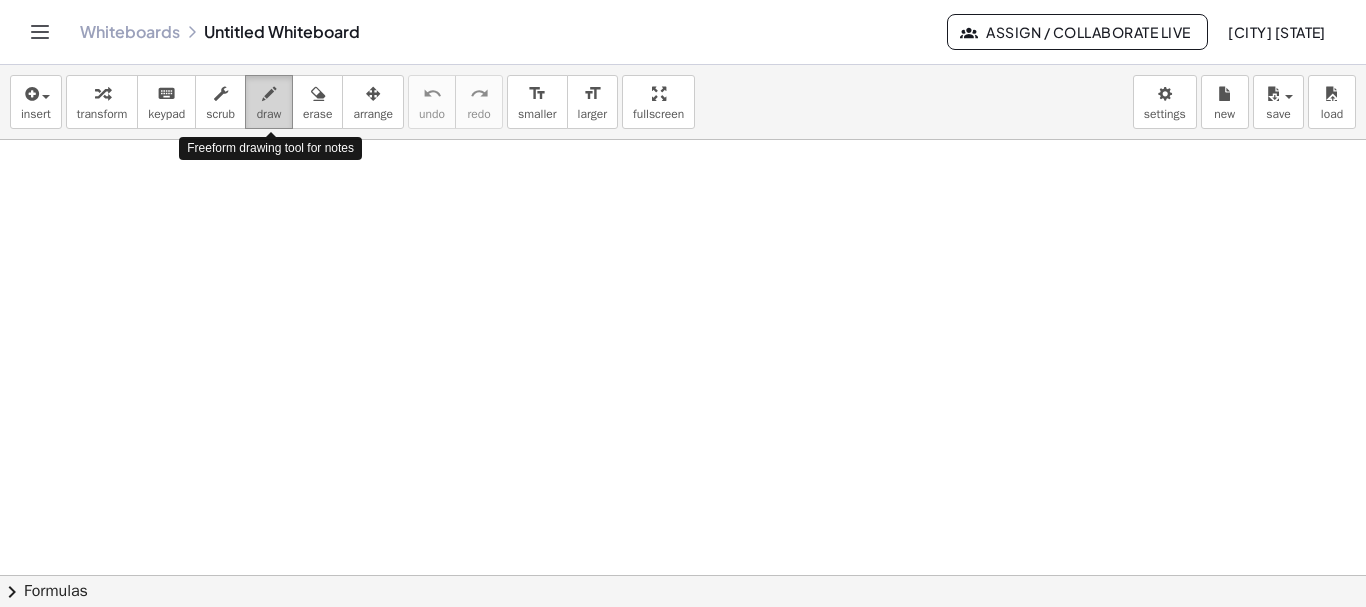 click at bounding box center [269, 94] 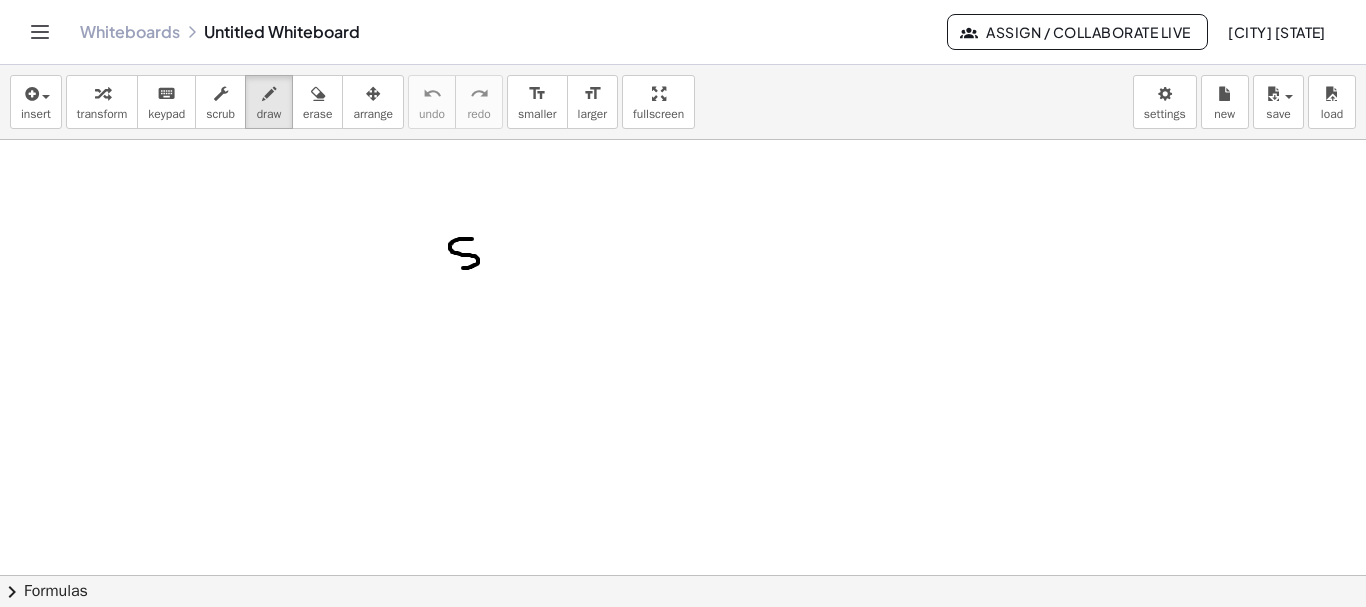 drag, startPoint x: 472, startPoint y: 239, endPoint x: 463, endPoint y: 268, distance: 30.364452 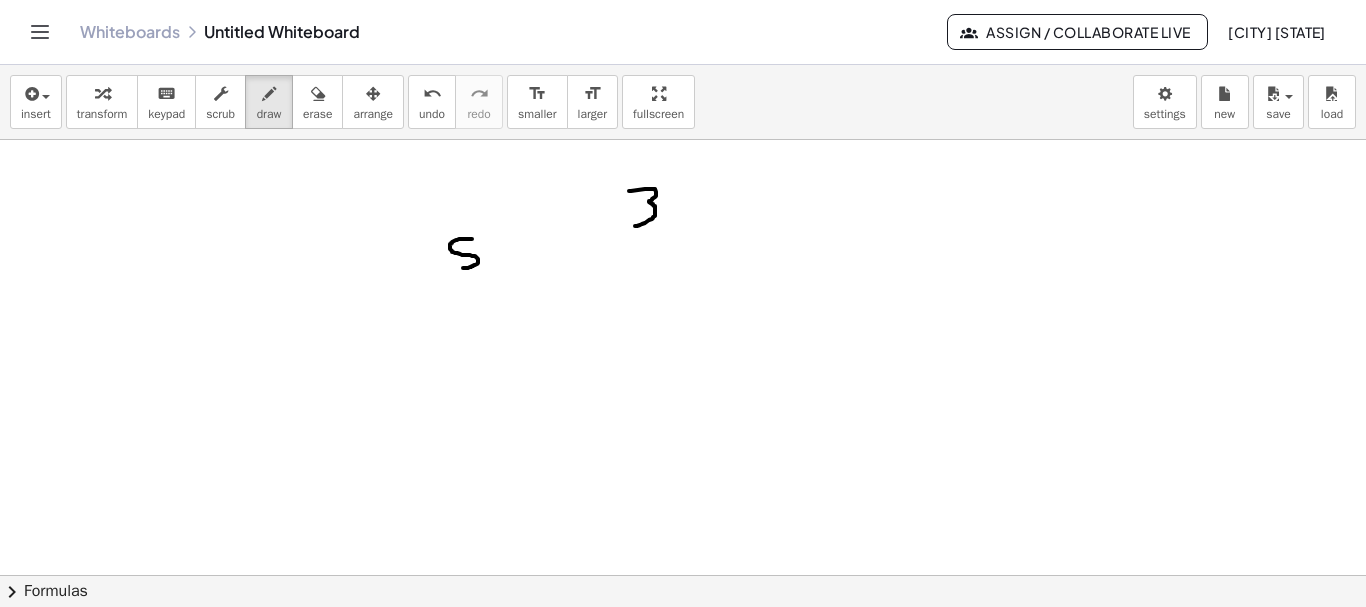 drag, startPoint x: 629, startPoint y: 191, endPoint x: 675, endPoint y: 205, distance: 48.08326 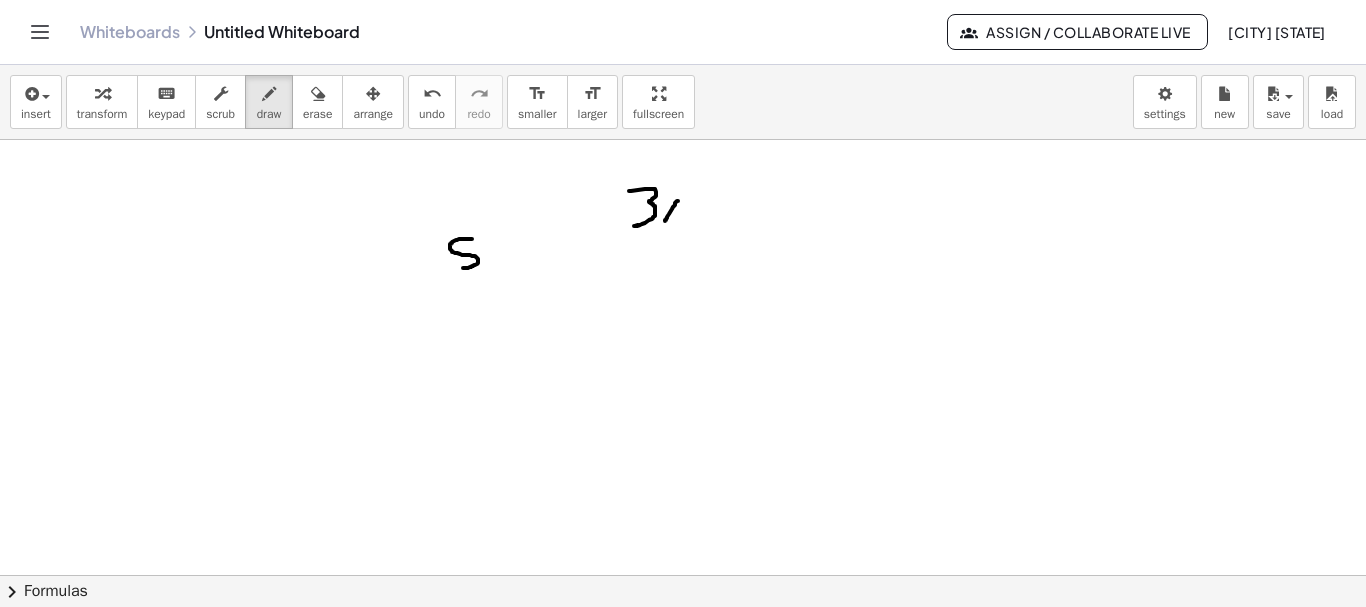 click at bounding box center [683, 640] 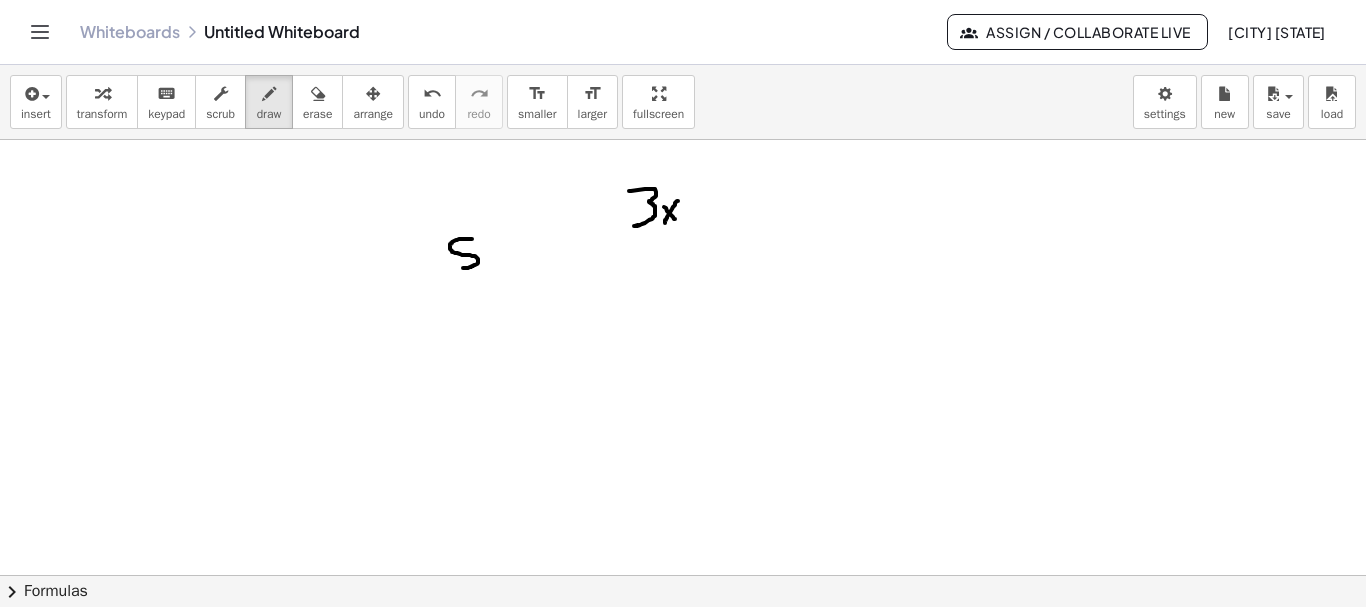 drag, startPoint x: 664, startPoint y: 207, endPoint x: 676, endPoint y: 221, distance: 18.439089 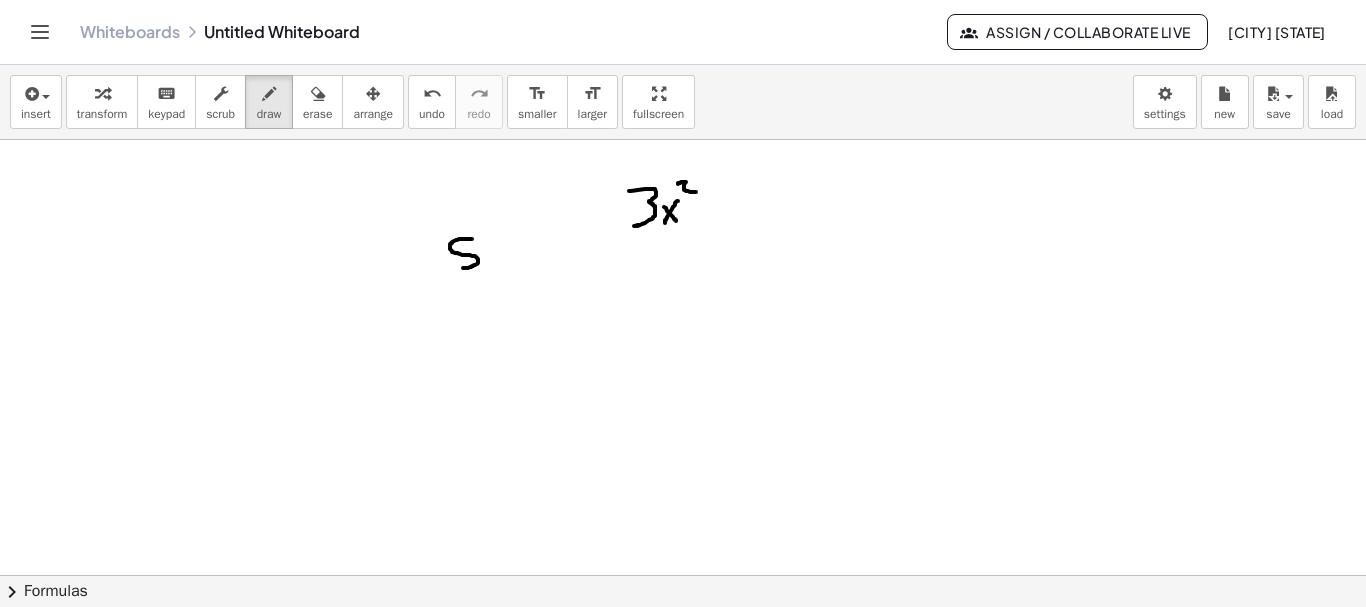 drag, startPoint x: 678, startPoint y: 184, endPoint x: 696, endPoint y: 191, distance: 19.313208 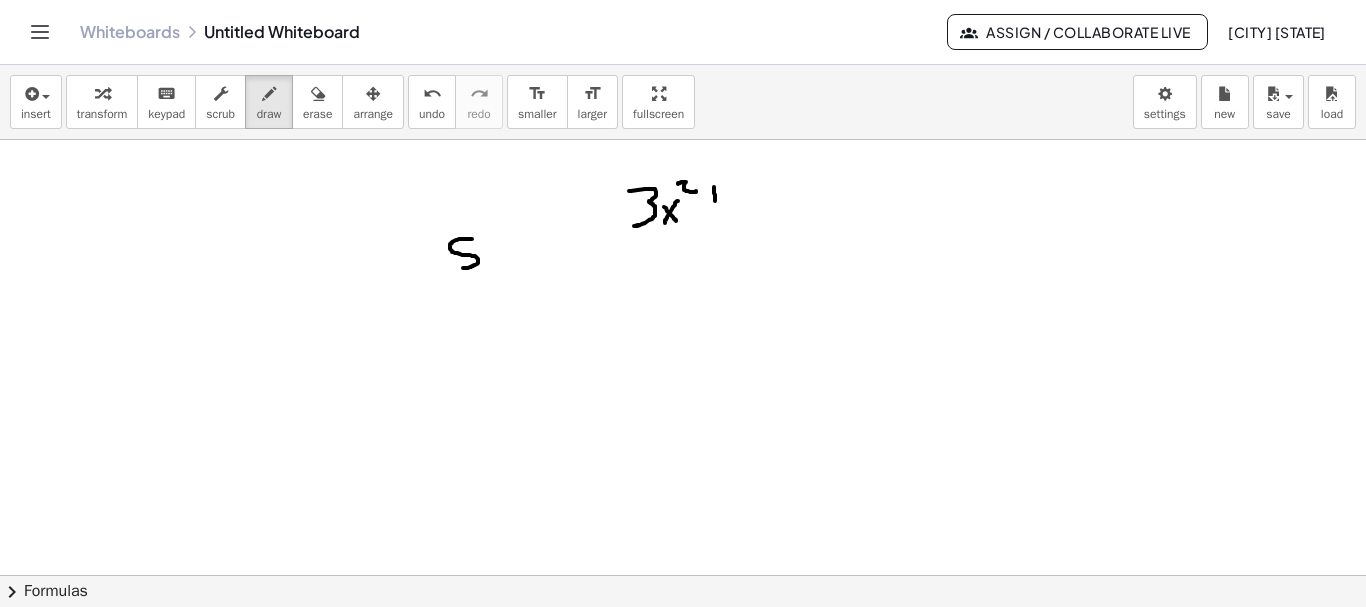 drag, startPoint x: 714, startPoint y: 187, endPoint x: 715, endPoint y: 214, distance: 27.018513 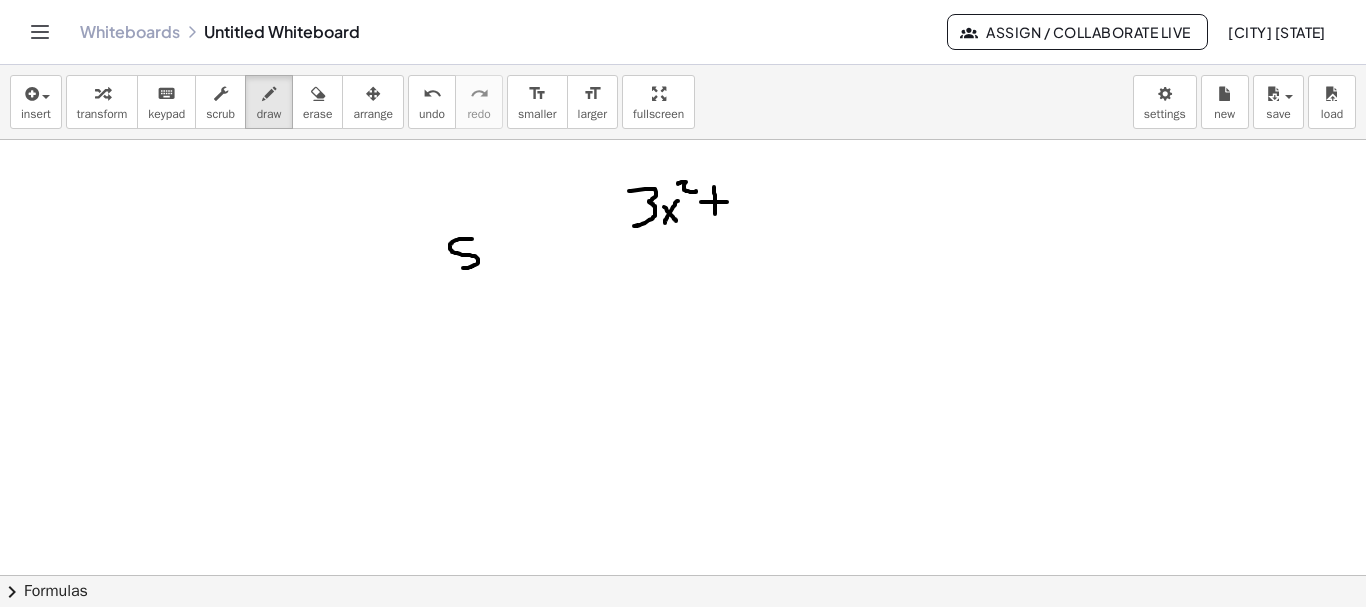 drag, startPoint x: 706, startPoint y: 202, endPoint x: 732, endPoint y: 201, distance: 26.019224 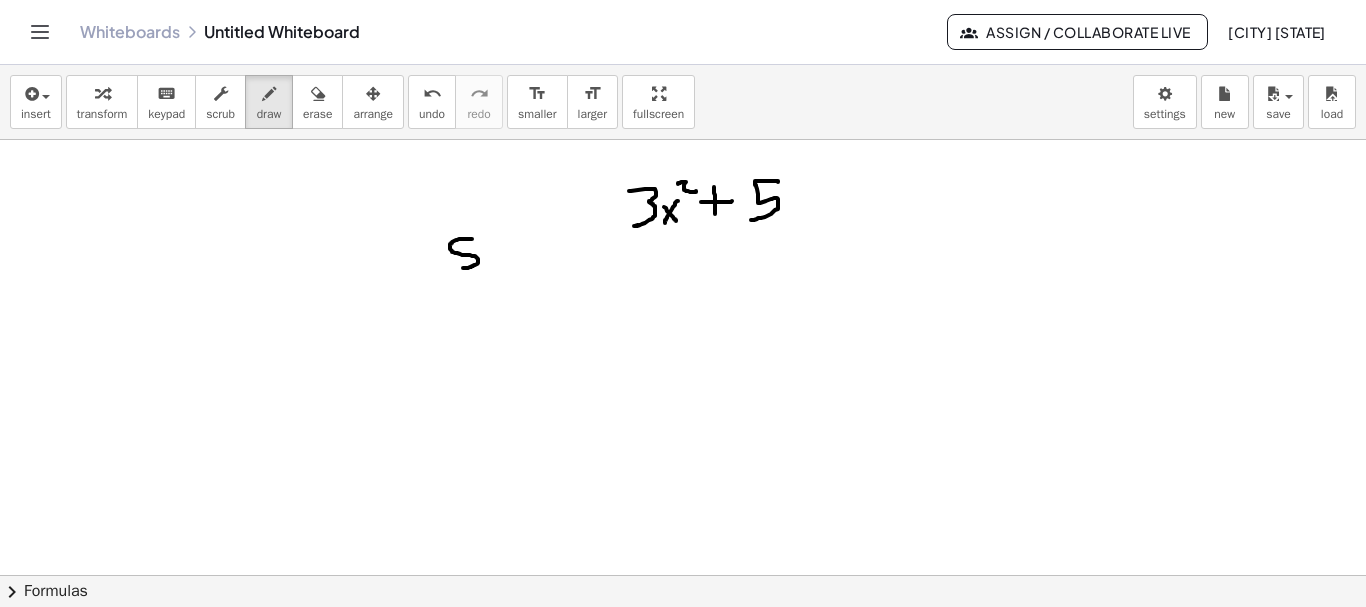 drag, startPoint x: 778, startPoint y: 182, endPoint x: 751, endPoint y: 220, distance: 46.615448 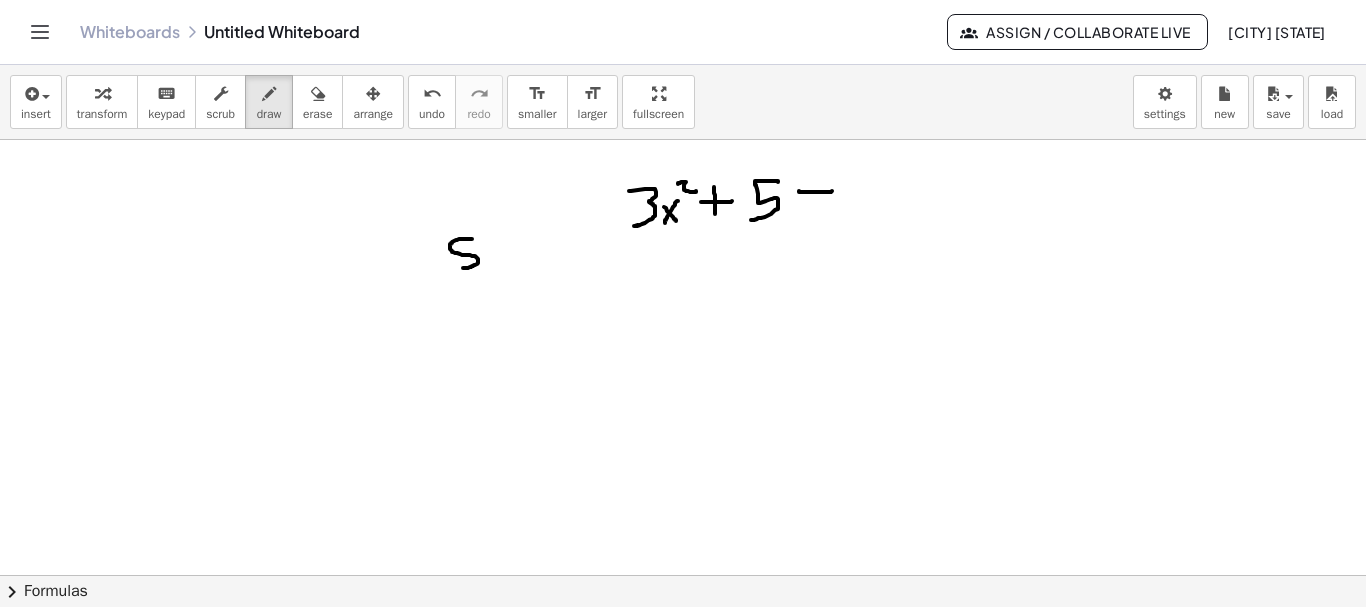 drag, startPoint x: 799, startPoint y: 191, endPoint x: 823, endPoint y: 197, distance: 24.738634 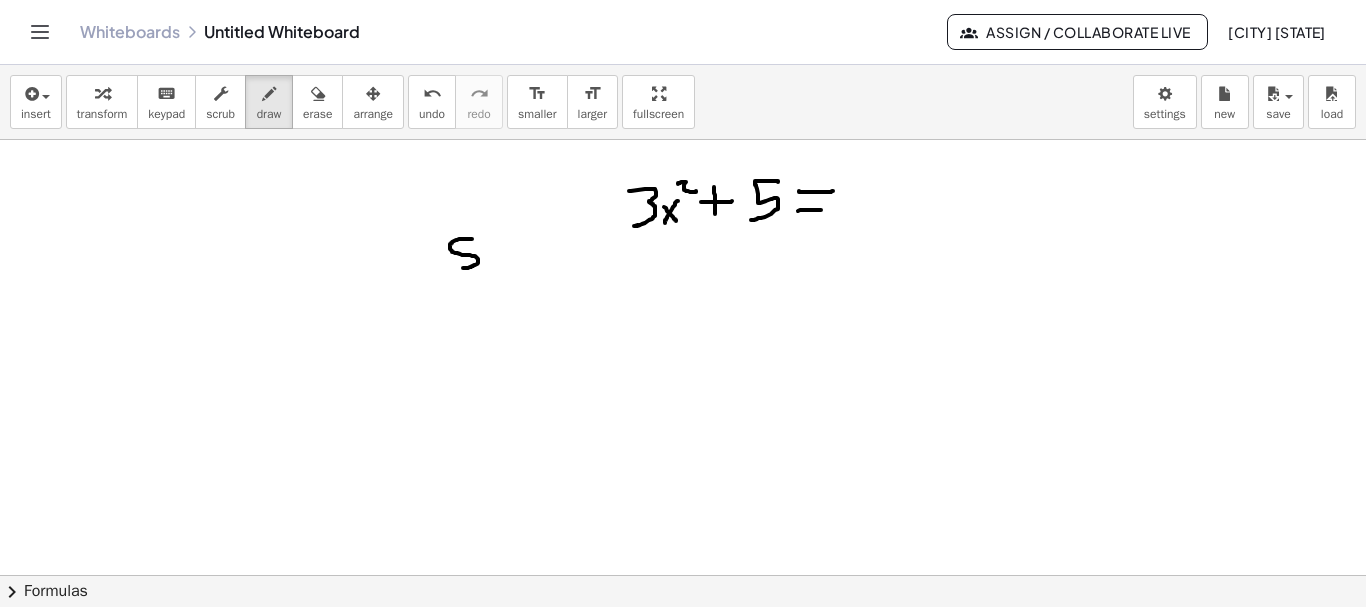 drag, startPoint x: 798, startPoint y: 211, endPoint x: 832, endPoint y: 210, distance: 34.0147 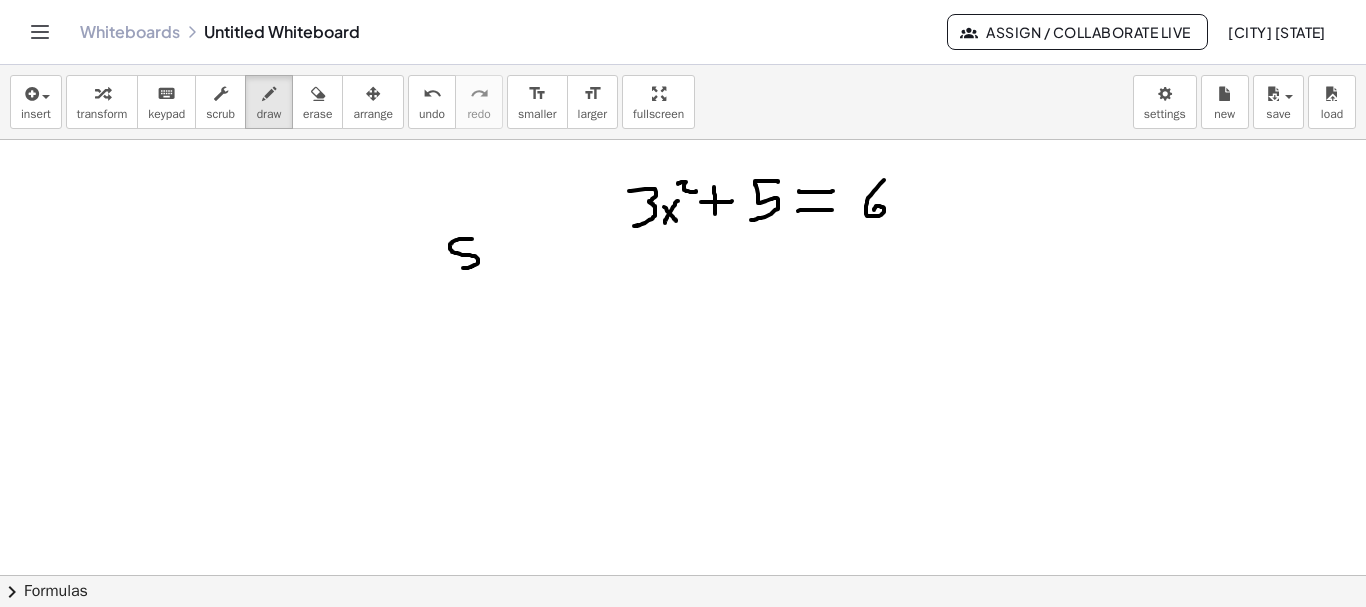 drag, startPoint x: 884, startPoint y: 180, endPoint x: 874, endPoint y: 212, distance: 33.526108 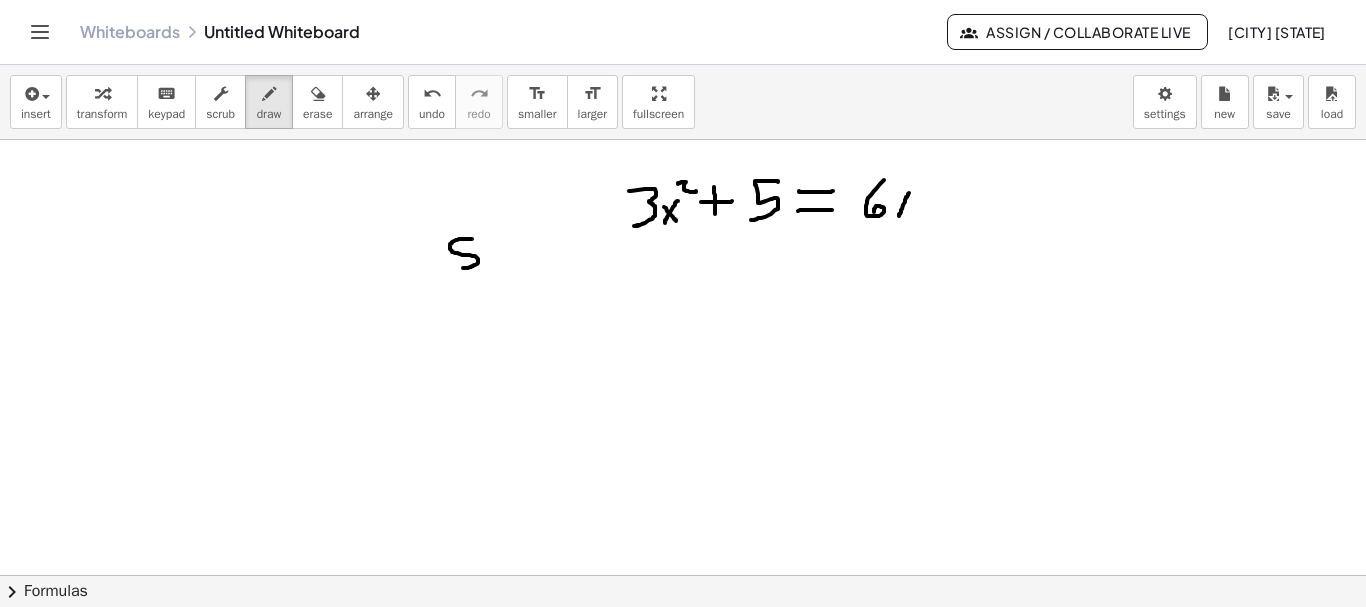 drag, startPoint x: 909, startPoint y: 193, endPoint x: 898, endPoint y: 218, distance: 27.313 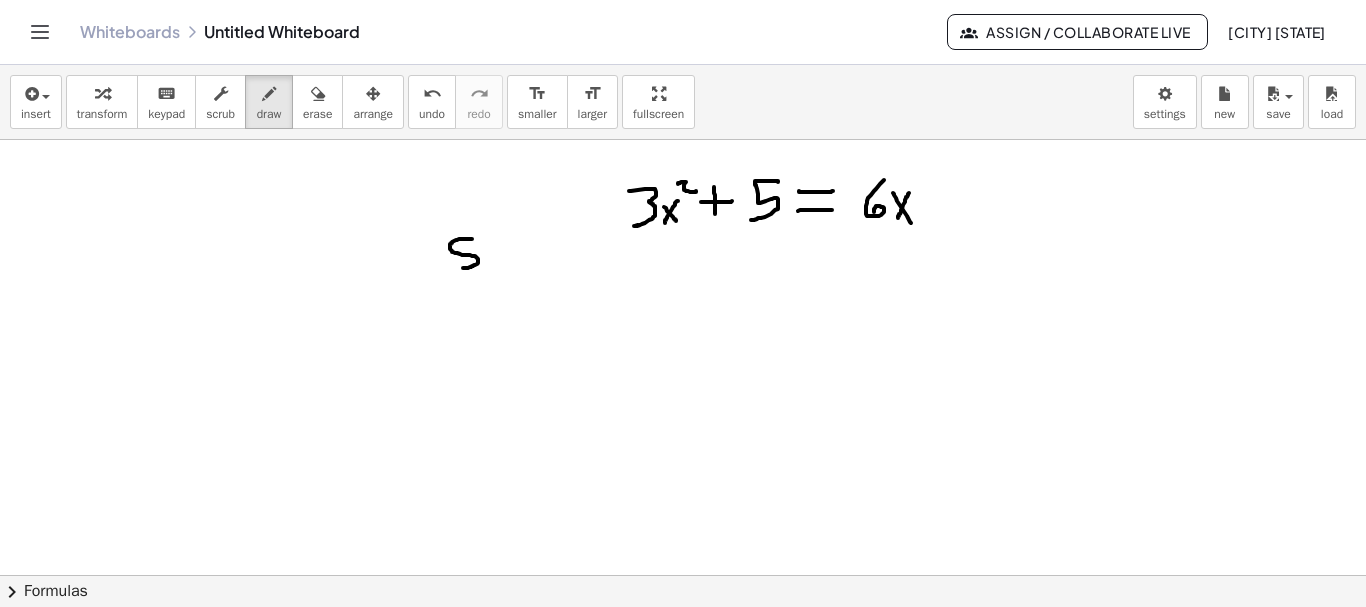 drag, startPoint x: 893, startPoint y: 193, endPoint x: 911, endPoint y: 224, distance: 35.846897 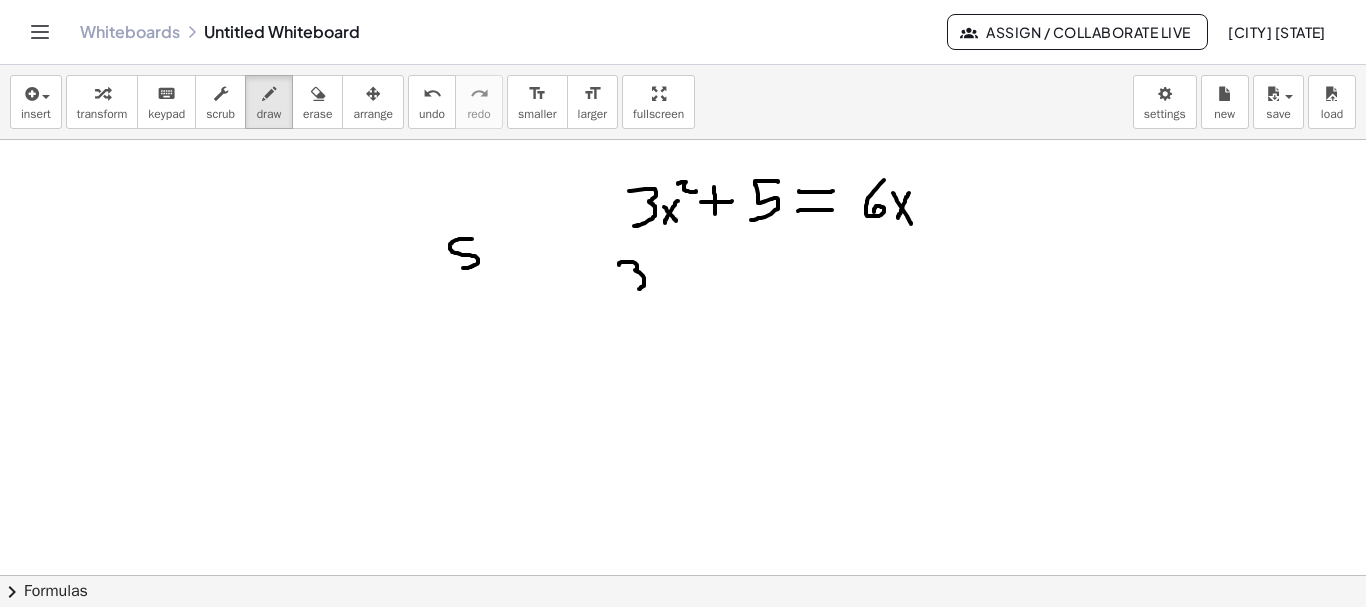 drag, startPoint x: 619, startPoint y: 265, endPoint x: 678, endPoint y: 265, distance: 59 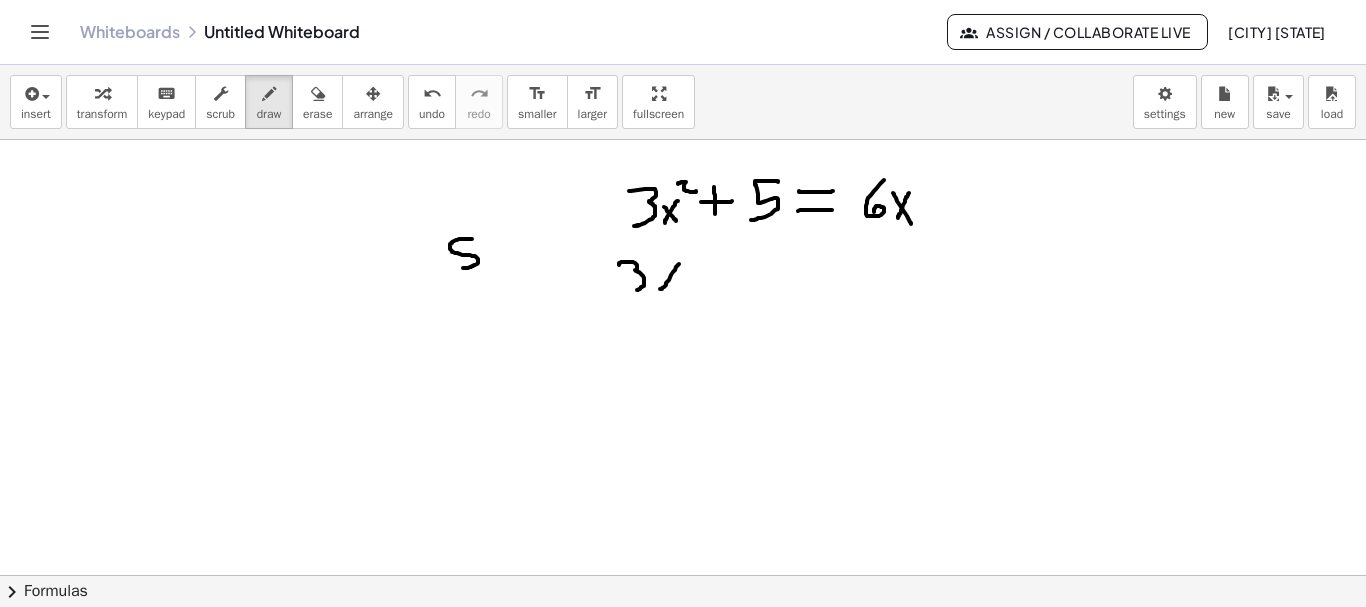 drag, startPoint x: 677, startPoint y: 266, endPoint x: 660, endPoint y: 289, distance: 28.600698 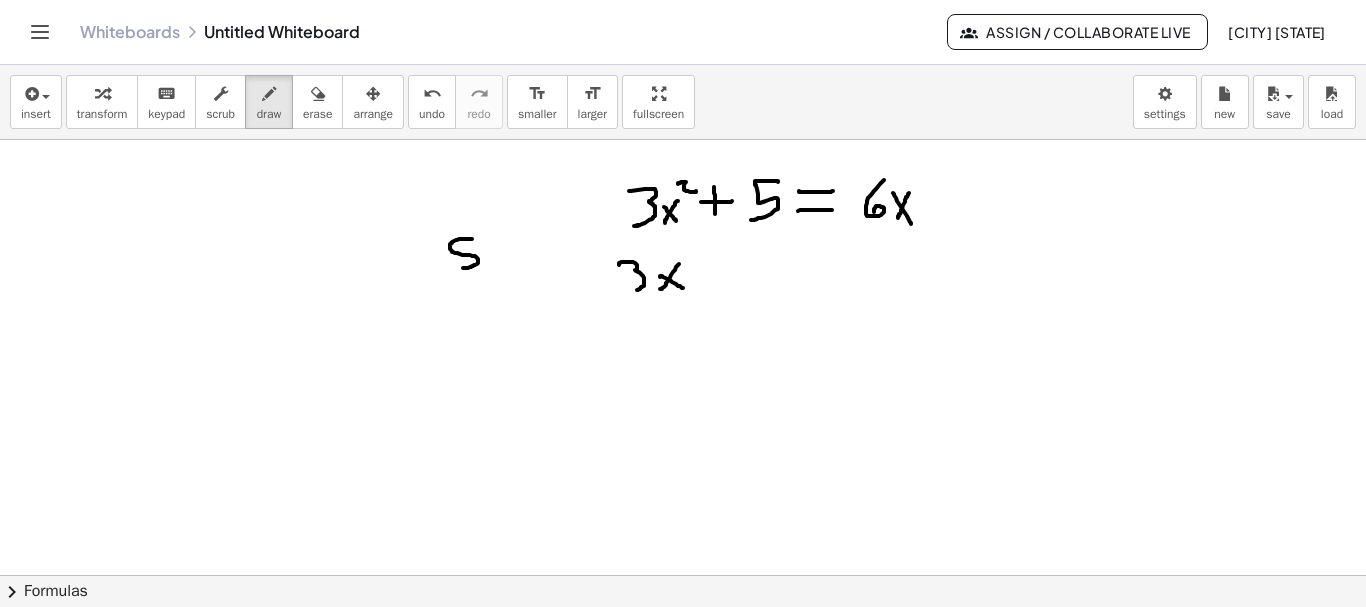 drag, startPoint x: 660, startPoint y: 276, endPoint x: 683, endPoint y: 288, distance: 25.942244 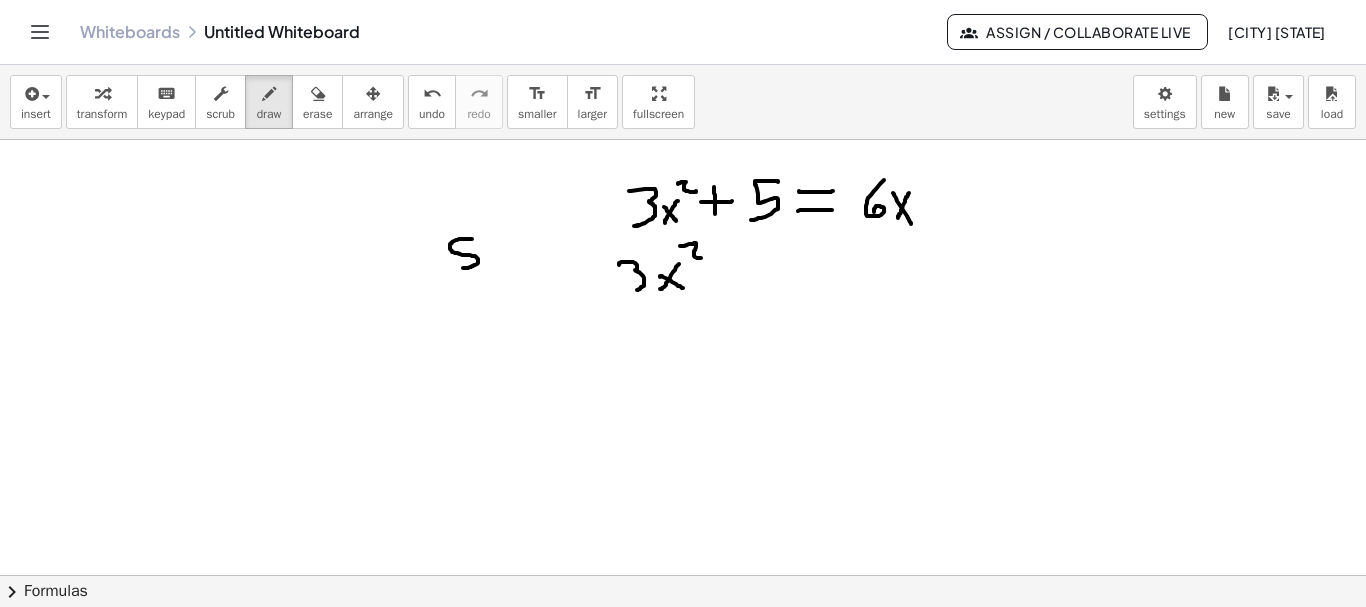 drag, startPoint x: 680, startPoint y: 246, endPoint x: 701, endPoint y: 258, distance: 24.186773 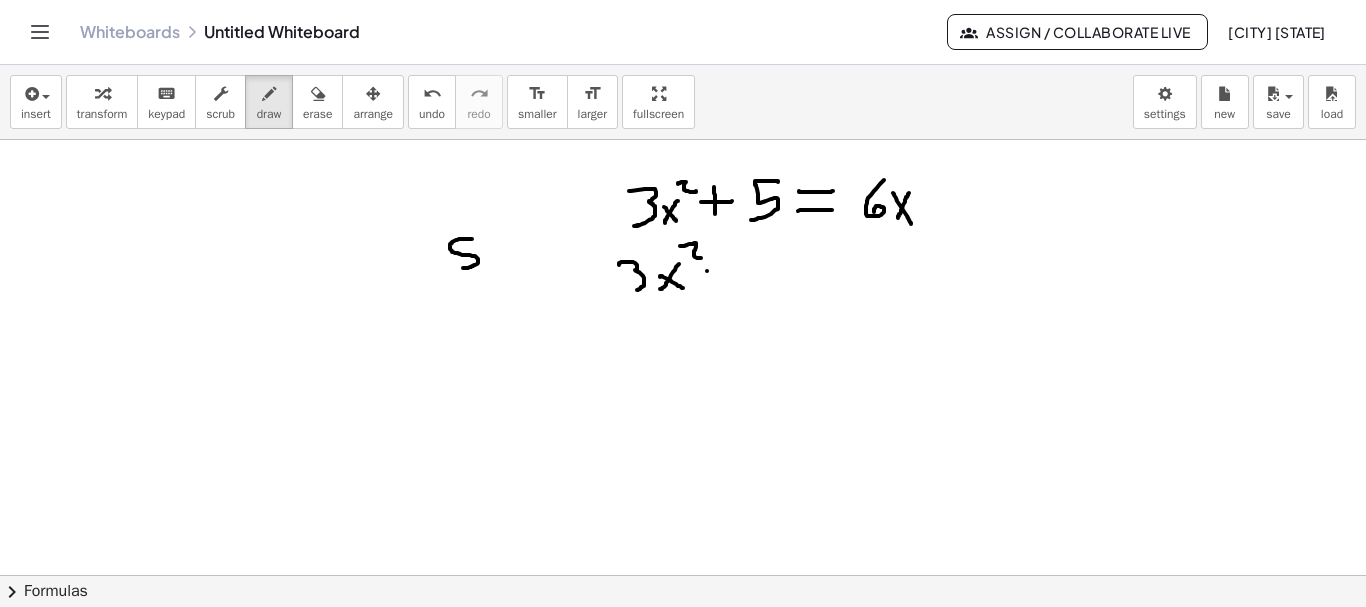 drag, startPoint x: 707, startPoint y: 271, endPoint x: 731, endPoint y: 271, distance: 24 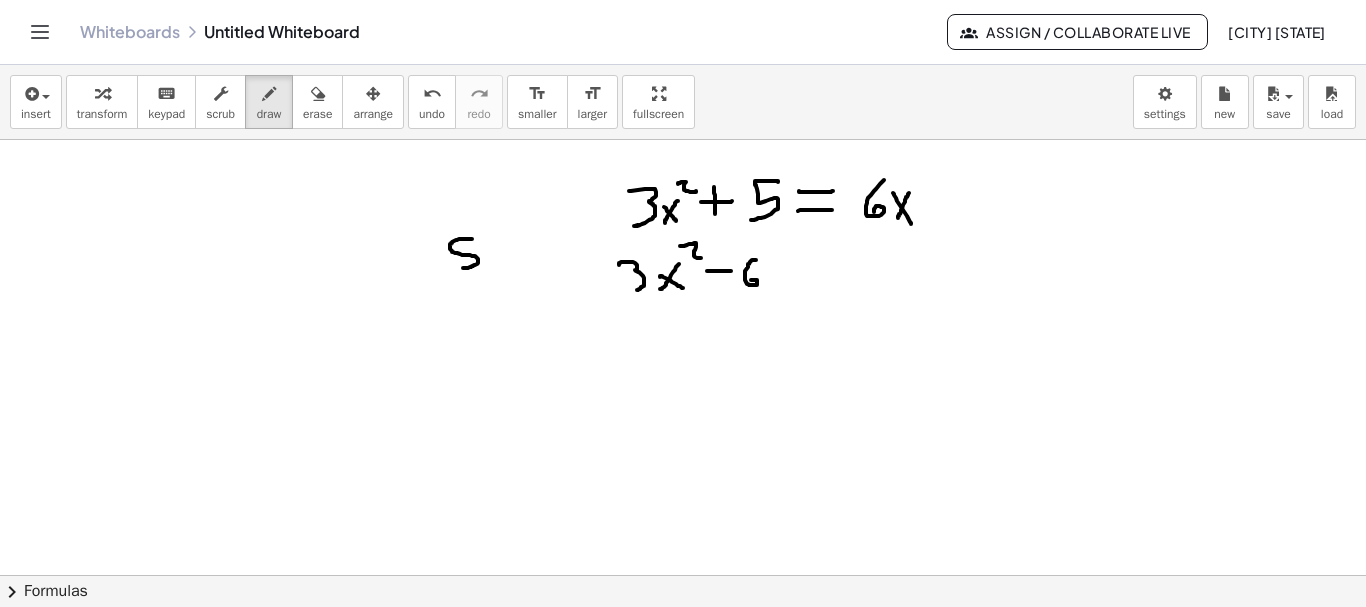 drag, startPoint x: 756, startPoint y: 260, endPoint x: 756, endPoint y: 282, distance: 22 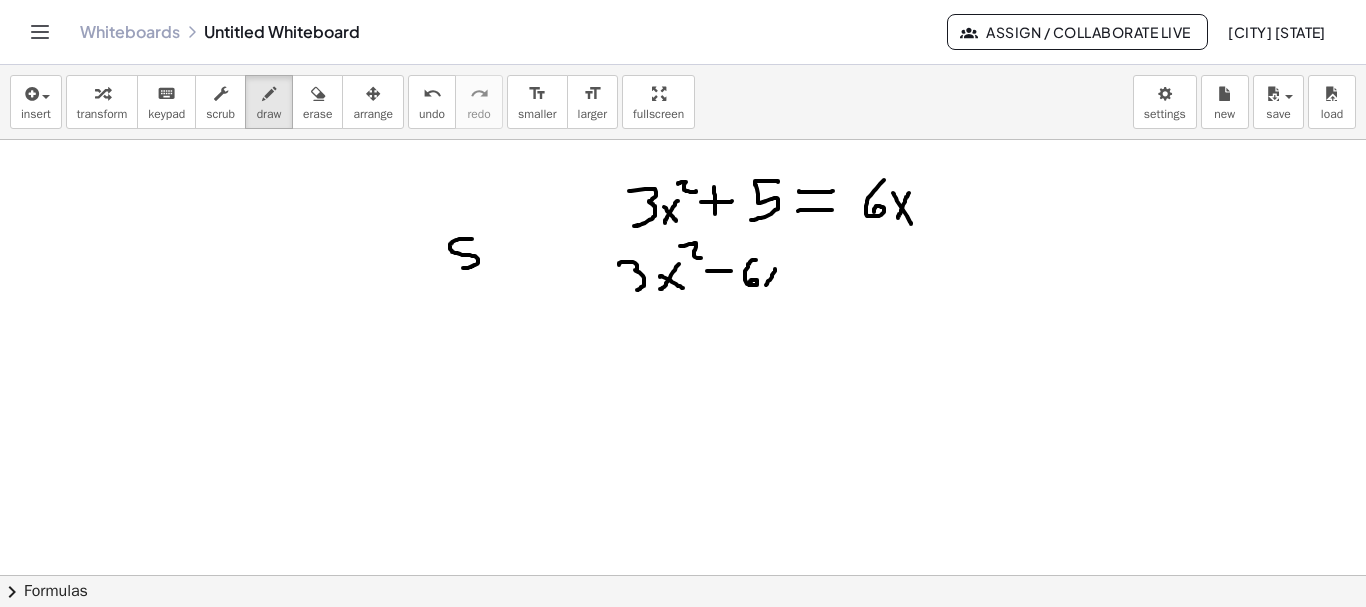 drag, startPoint x: 775, startPoint y: 269, endPoint x: 764, endPoint y: 289, distance: 22.825424 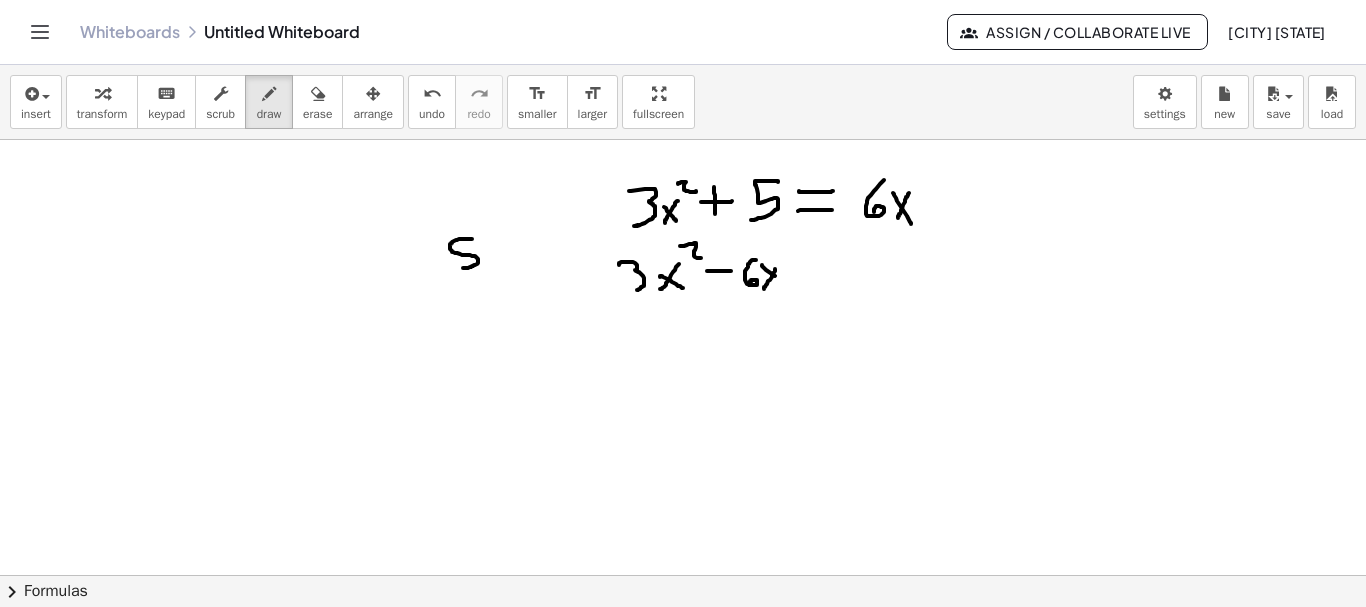 drag, startPoint x: 762, startPoint y: 265, endPoint x: 786, endPoint y: 283, distance: 30 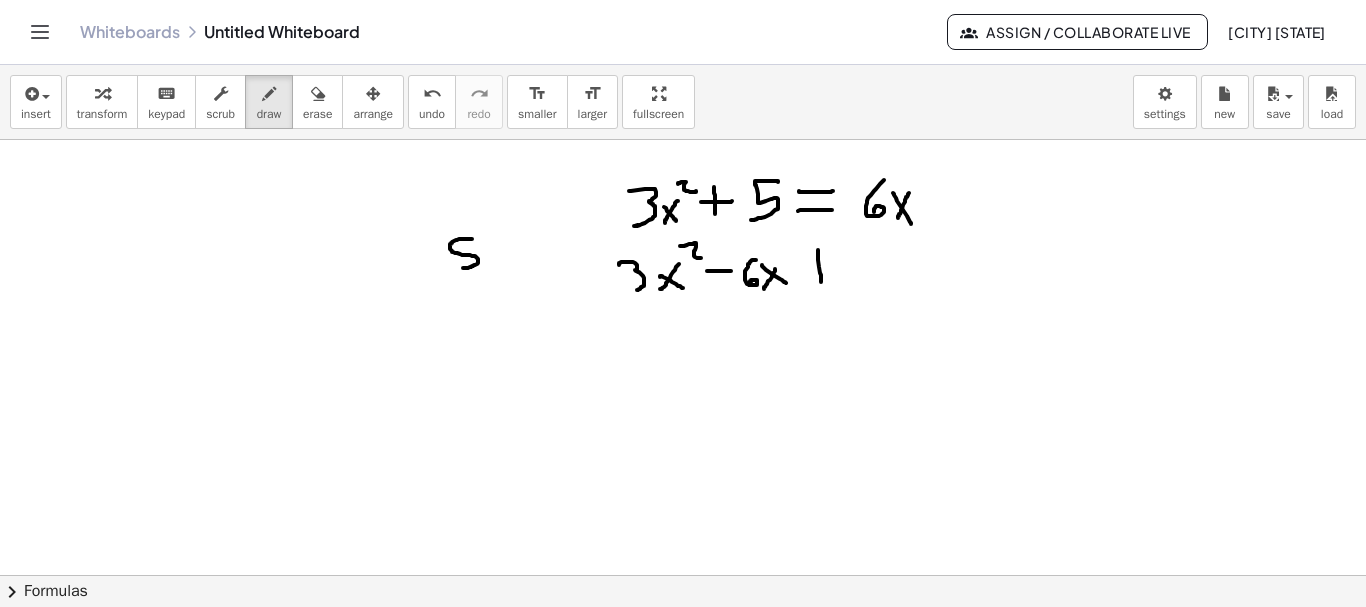 drag, startPoint x: 818, startPoint y: 250, endPoint x: 821, endPoint y: 283, distance: 33.13608 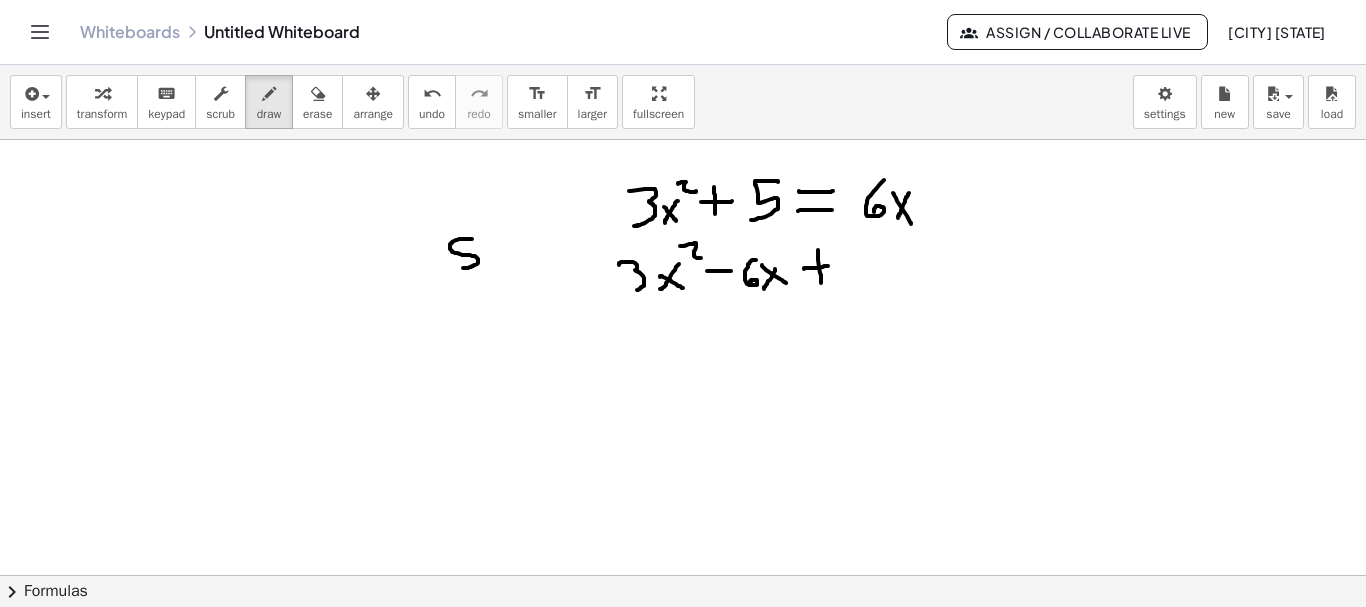 drag, startPoint x: 808, startPoint y: 268, endPoint x: 845, endPoint y: 261, distance: 37.65634 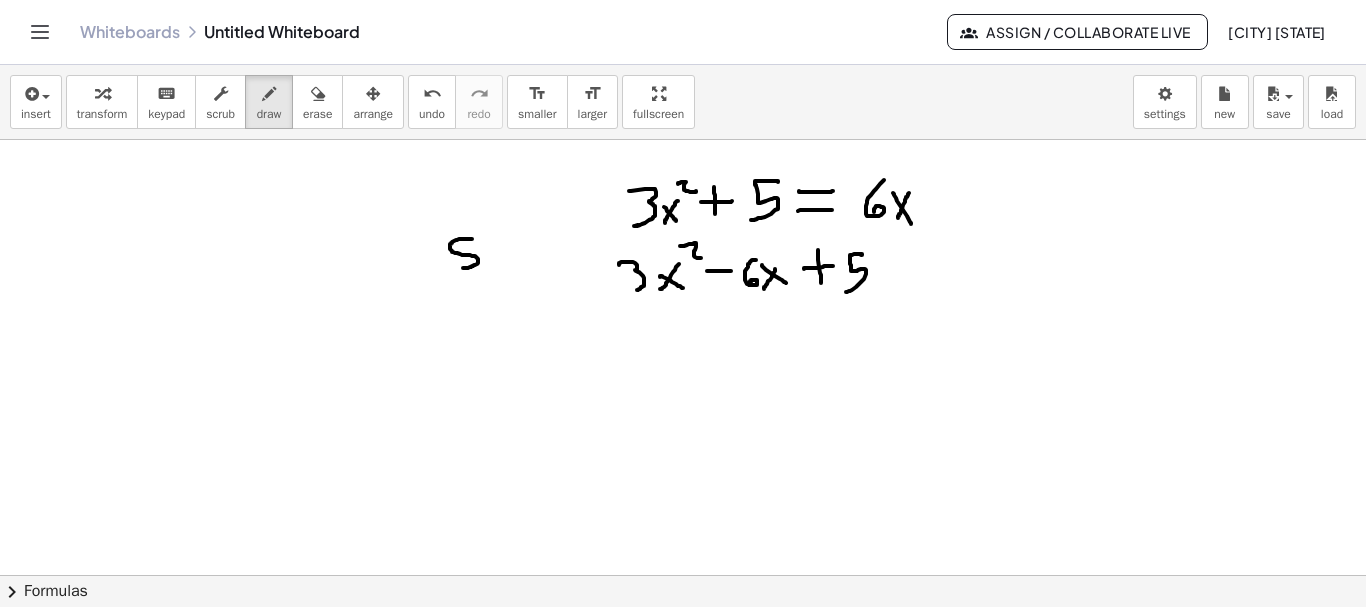 drag, startPoint x: 862, startPoint y: 255, endPoint x: 846, endPoint y: 292, distance: 40.311287 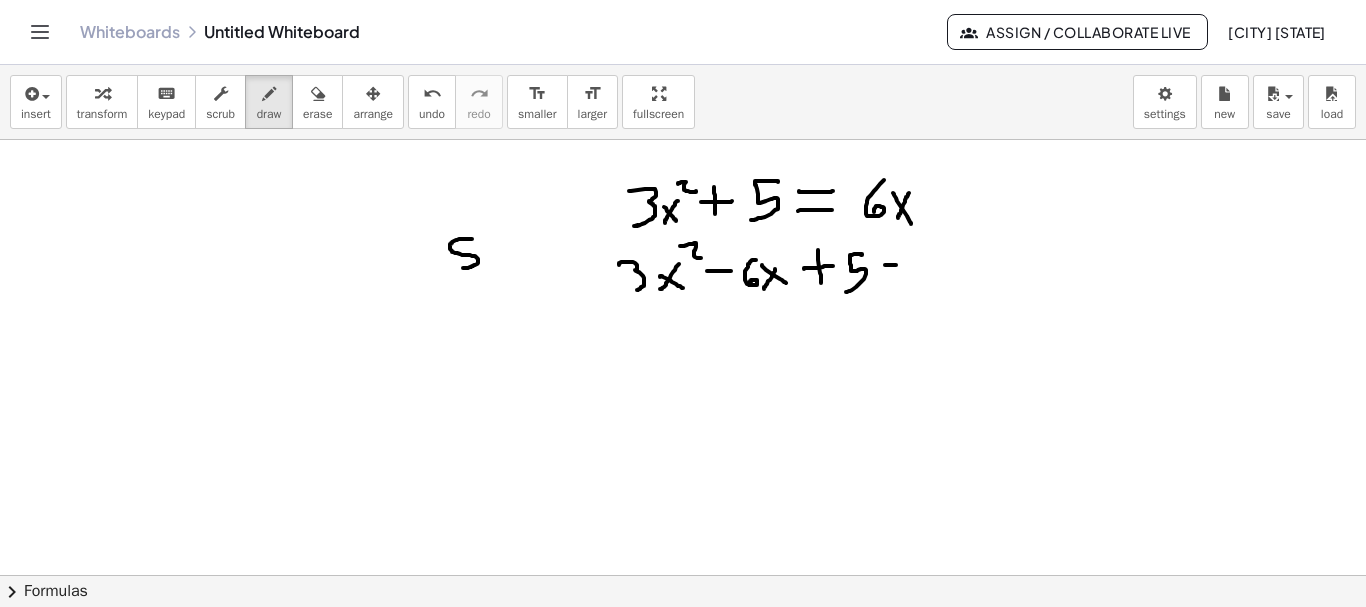 drag, startPoint x: 885, startPoint y: 265, endPoint x: 899, endPoint y: 265, distance: 14 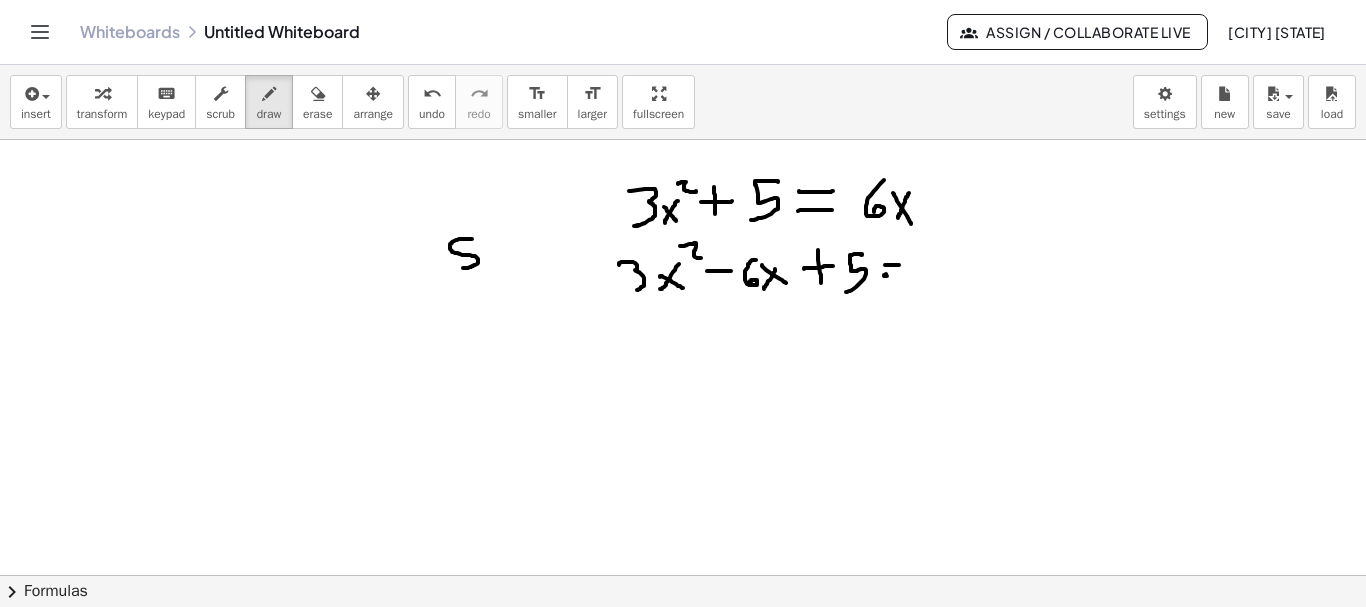 drag, startPoint x: 886, startPoint y: 274, endPoint x: 902, endPoint y: 275, distance: 16.03122 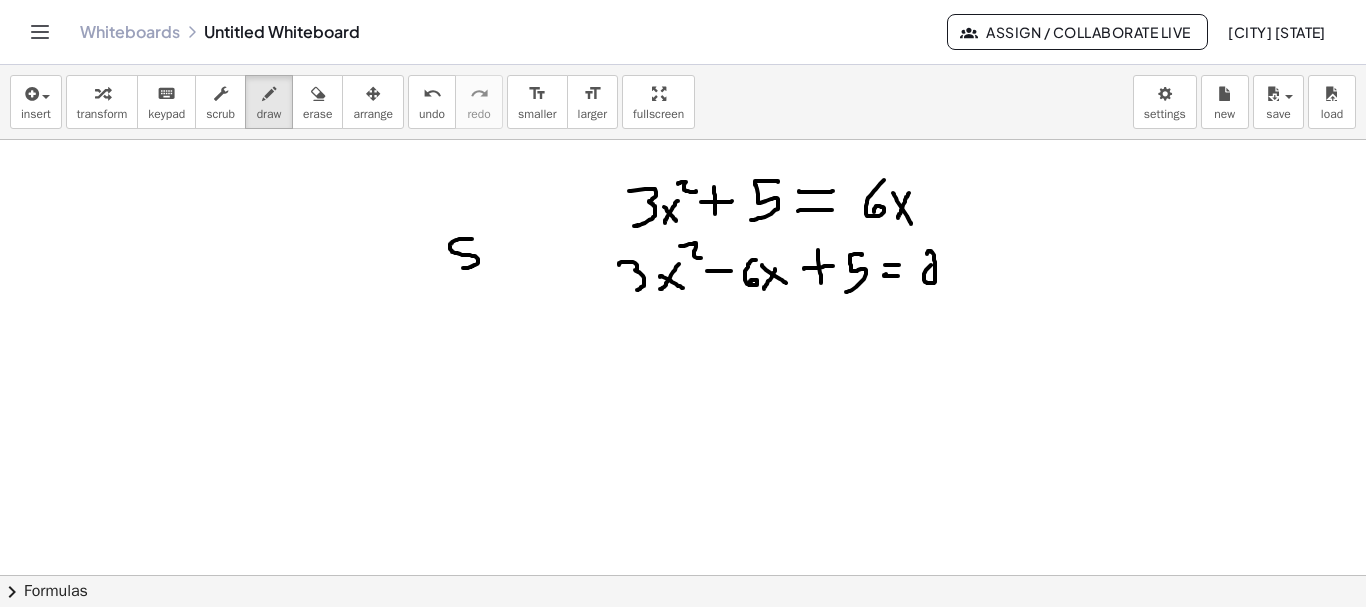 drag, startPoint x: 931, startPoint y: 265, endPoint x: 927, endPoint y: 254, distance: 11.7046995 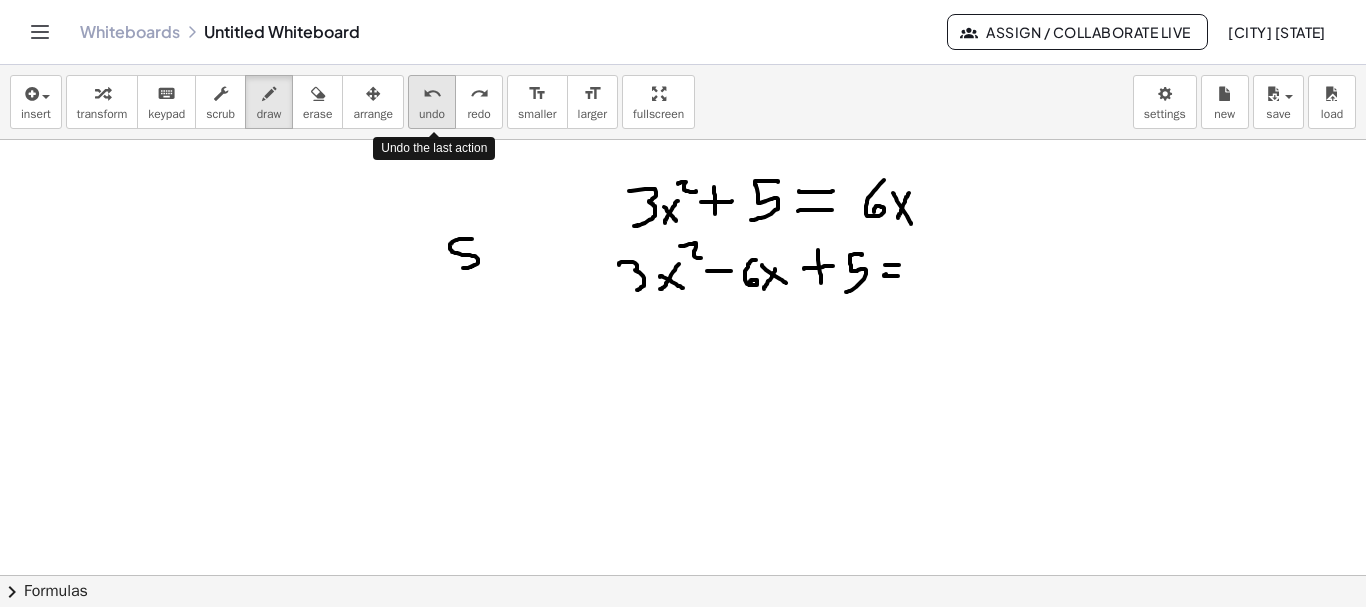 click on "undo" at bounding box center [432, 94] 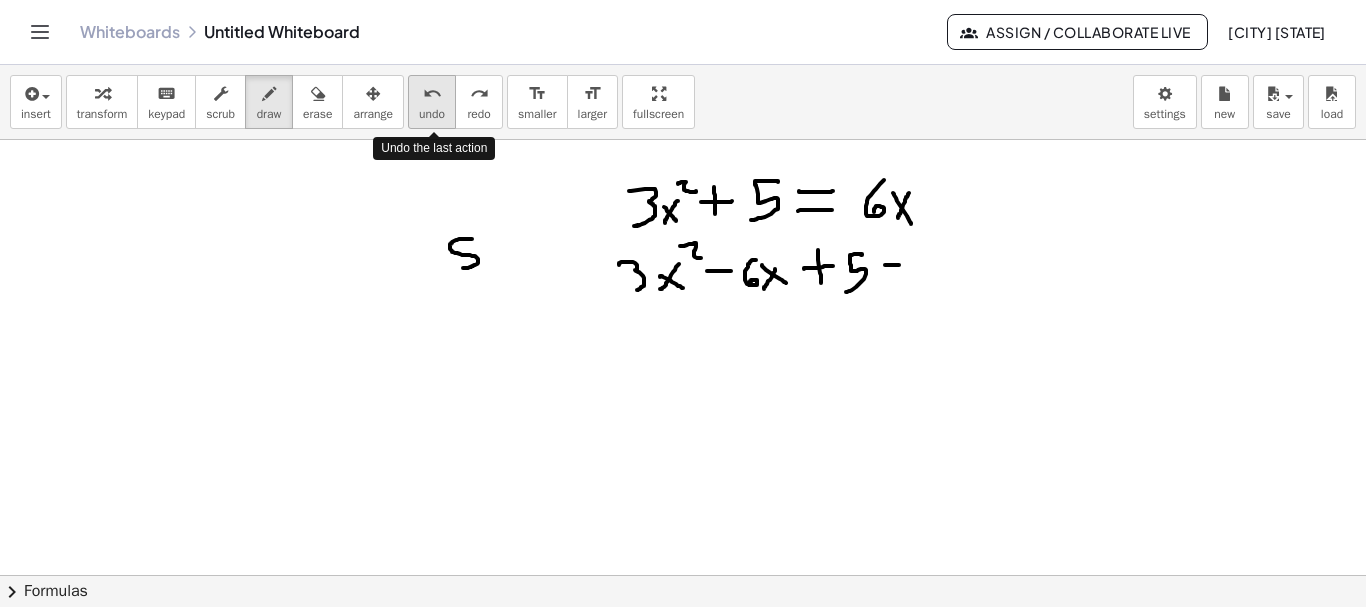 click on "undo" at bounding box center (432, 94) 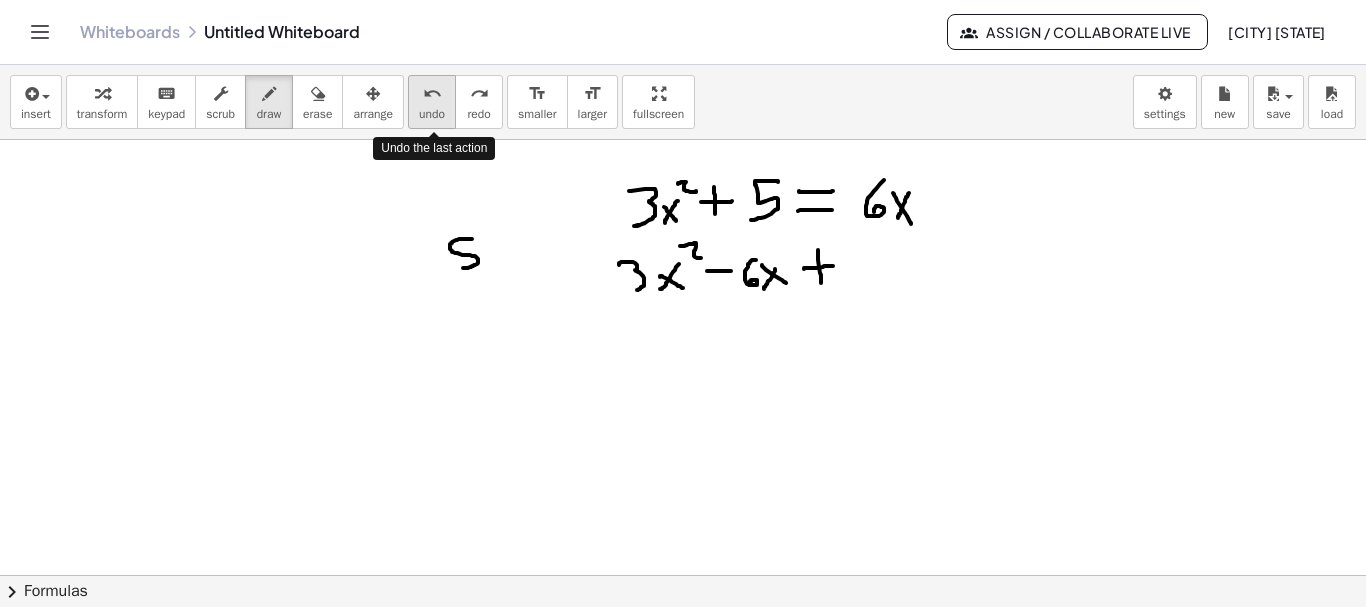 click on "undo" at bounding box center [432, 94] 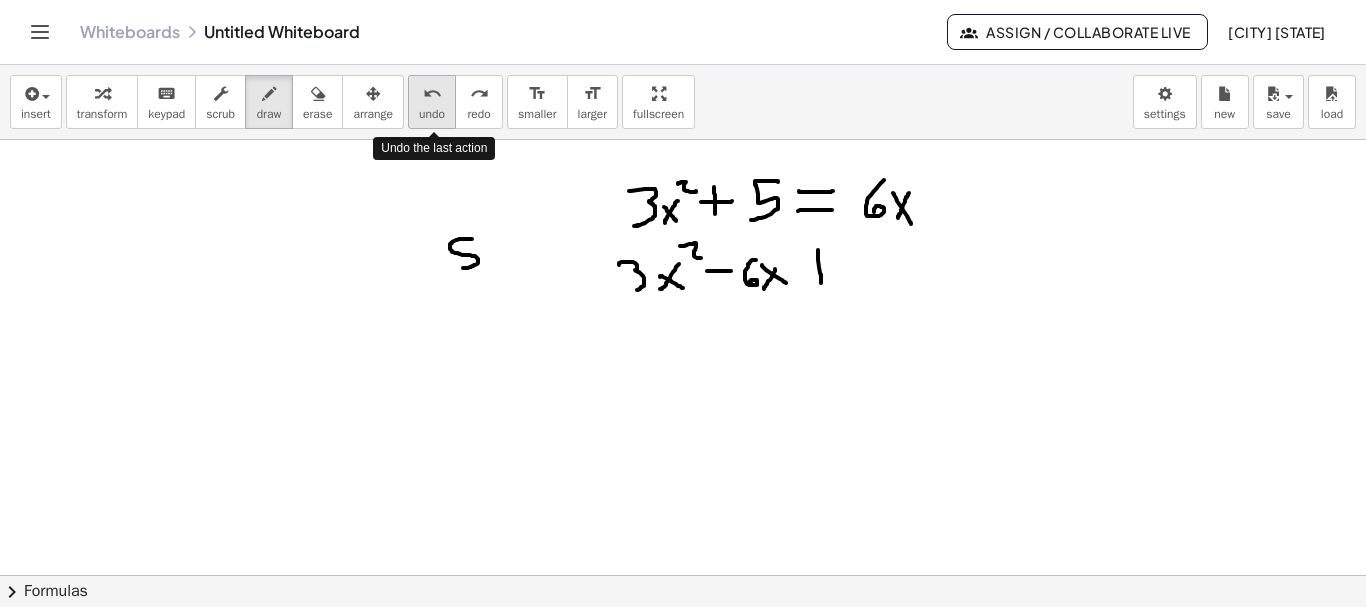 click on "undo" at bounding box center [432, 94] 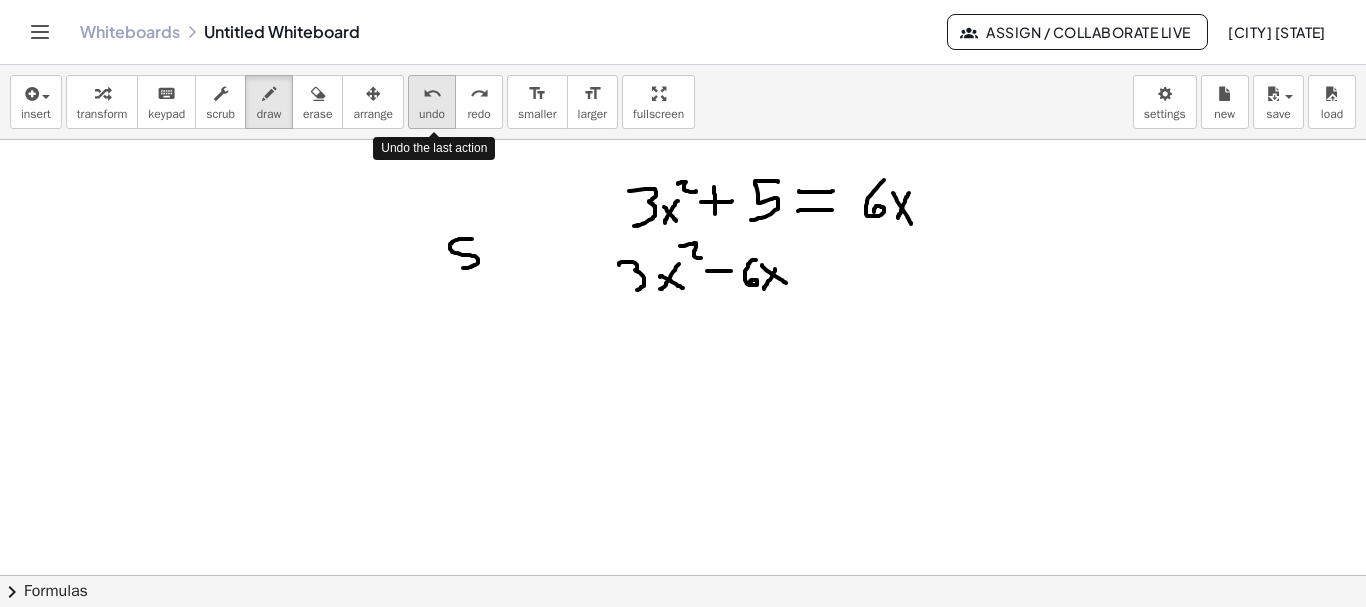 click on "undo" at bounding box center (432, 94) 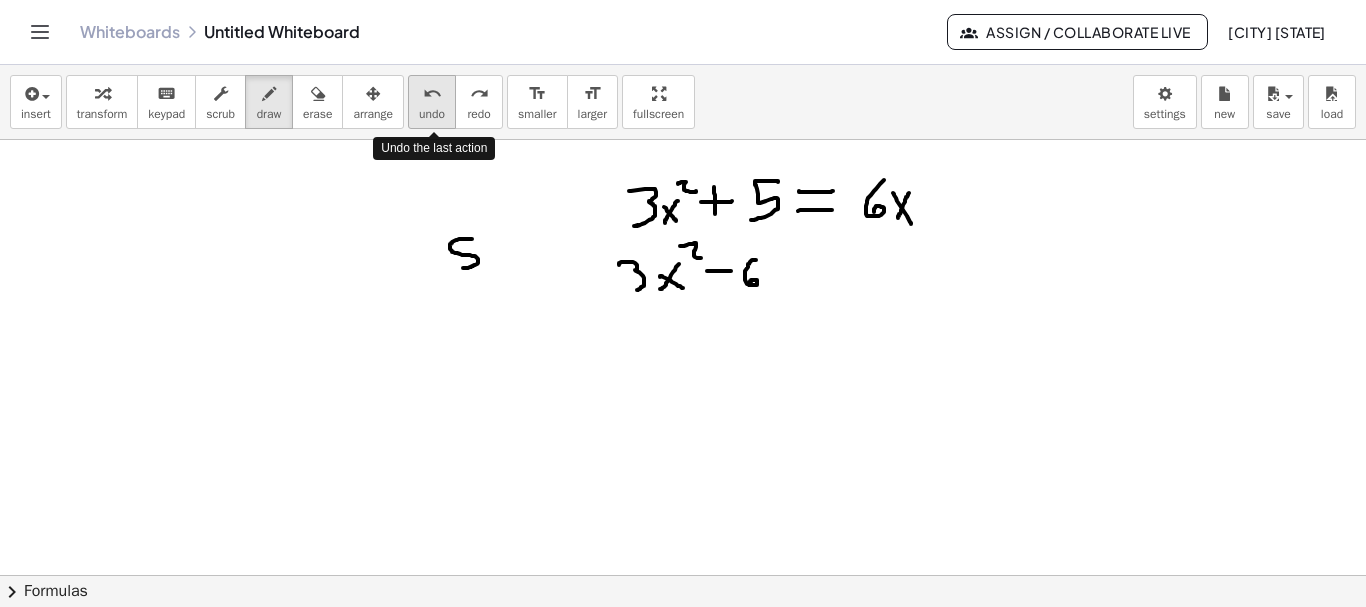 click on "undo" at bounding box center [432, 94] 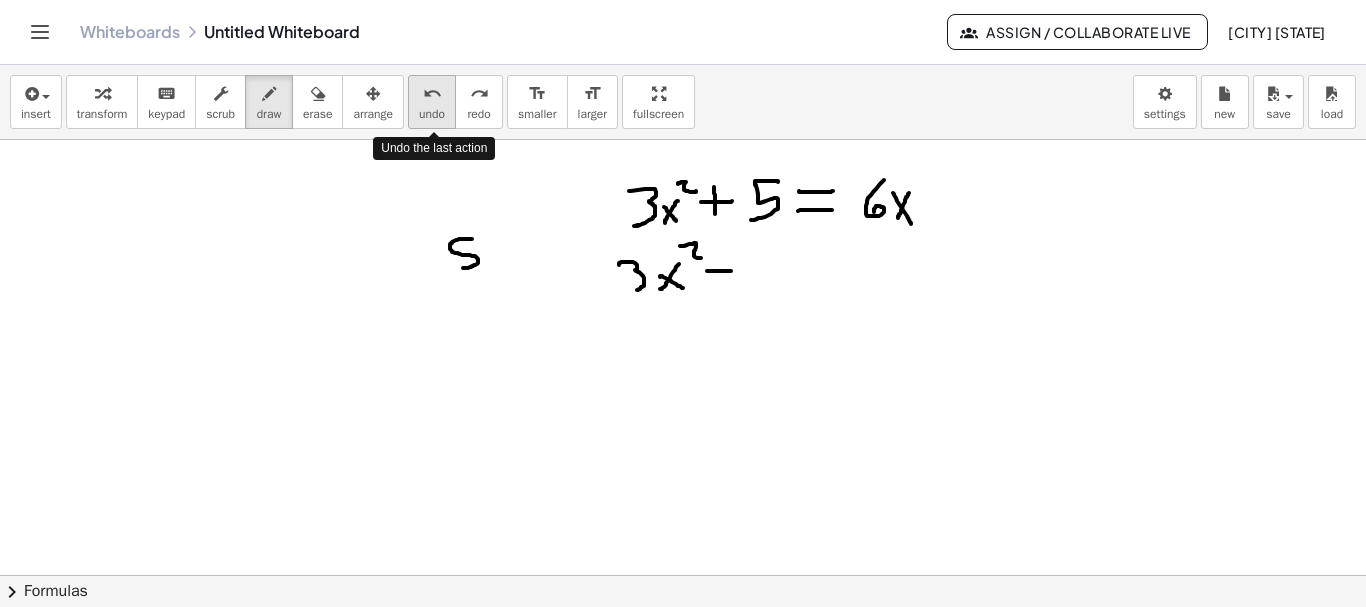 click on "undo" at bounding box center [432, 94] 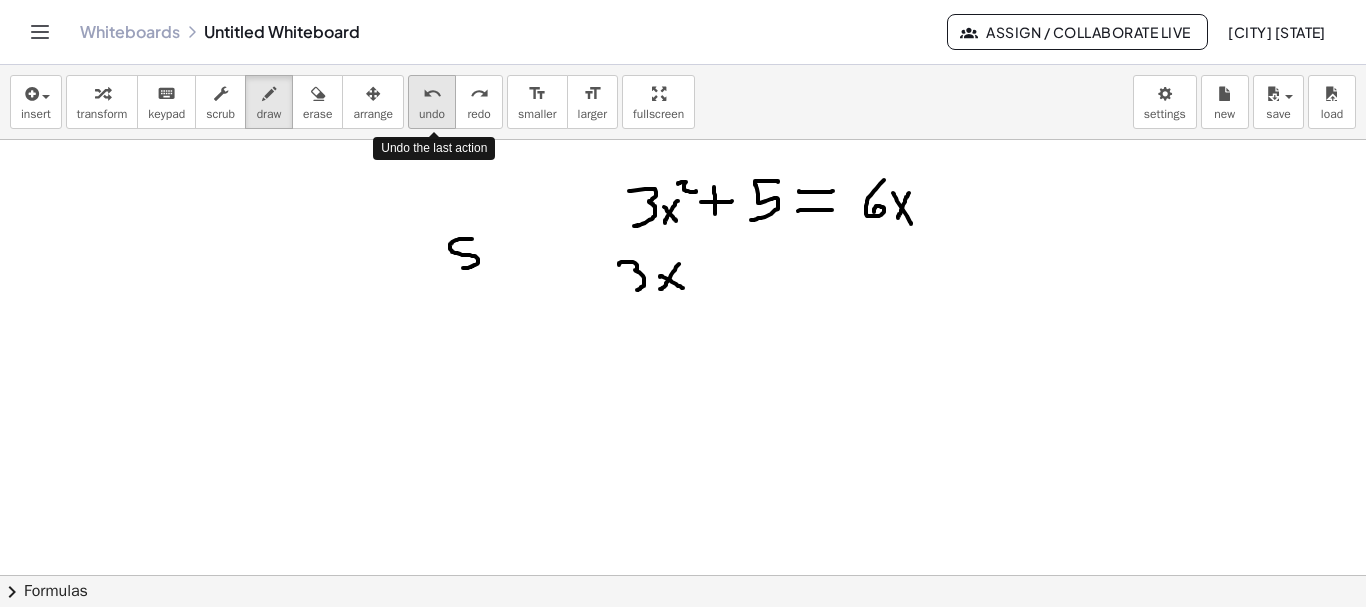click on "undo" at bounding box center (432, 94) 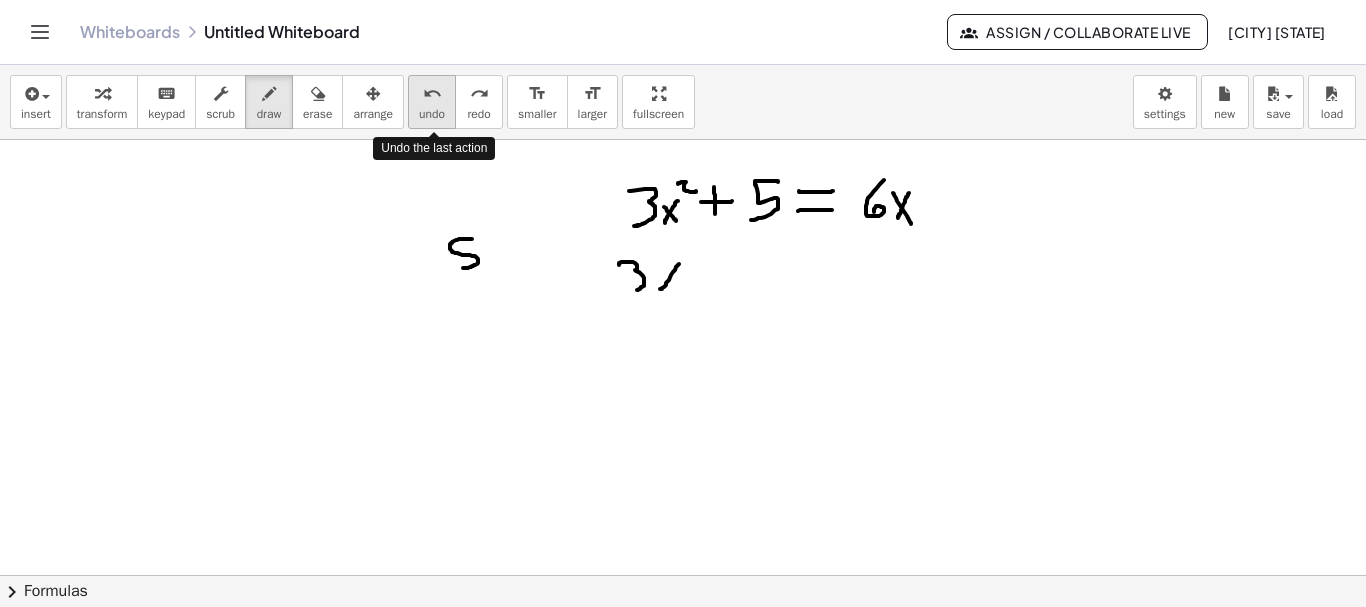 click on "undo" at bounding box center (432, 94) 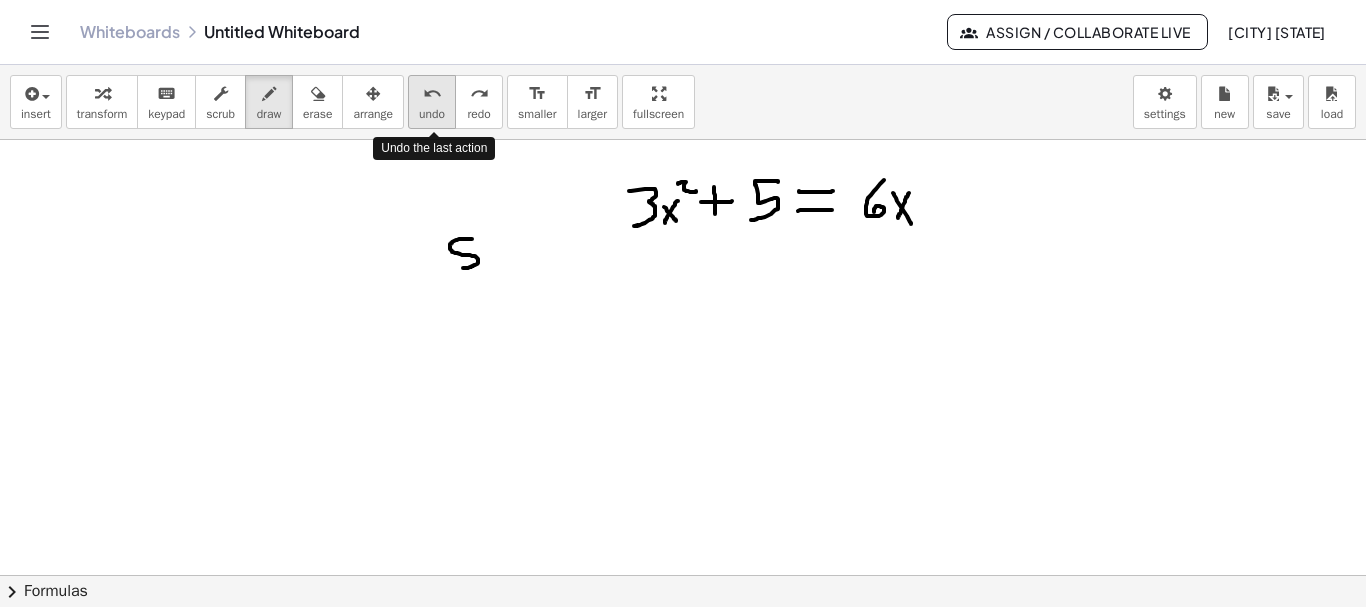 click on "undo" at bounding box center (432, 94) 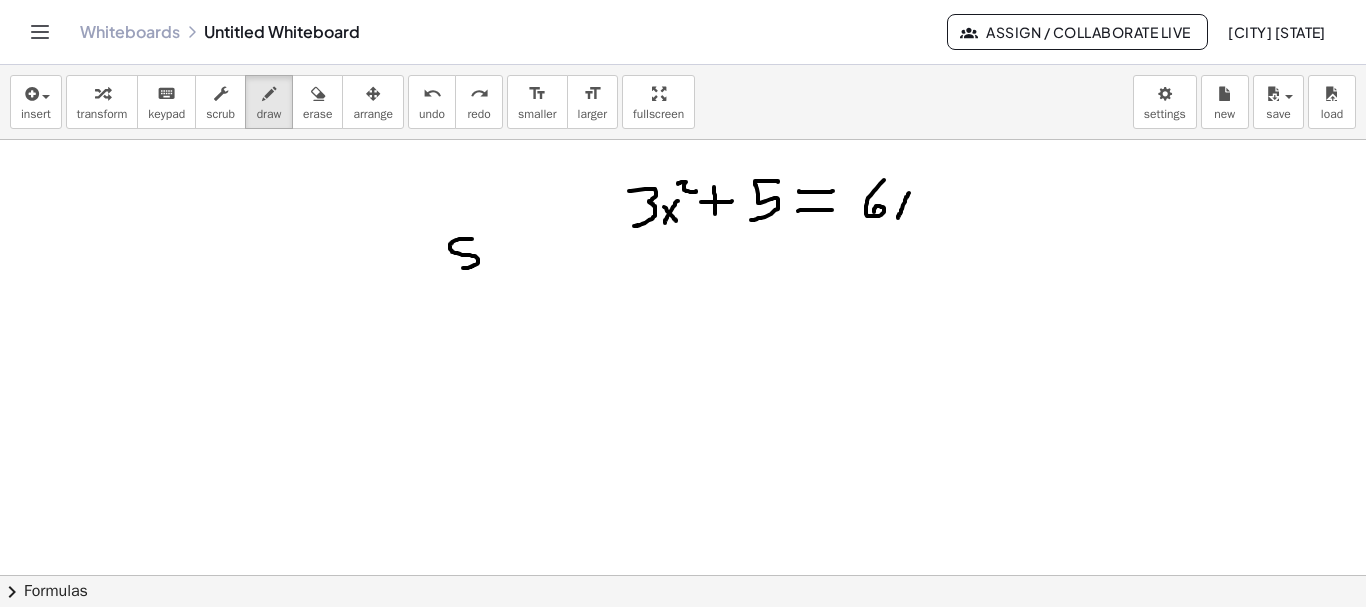 click on "Whiteboards Untitled Whiteboard Assign / Collaborate Live  Asperger Guatemala" at bounding box center [683, 32] 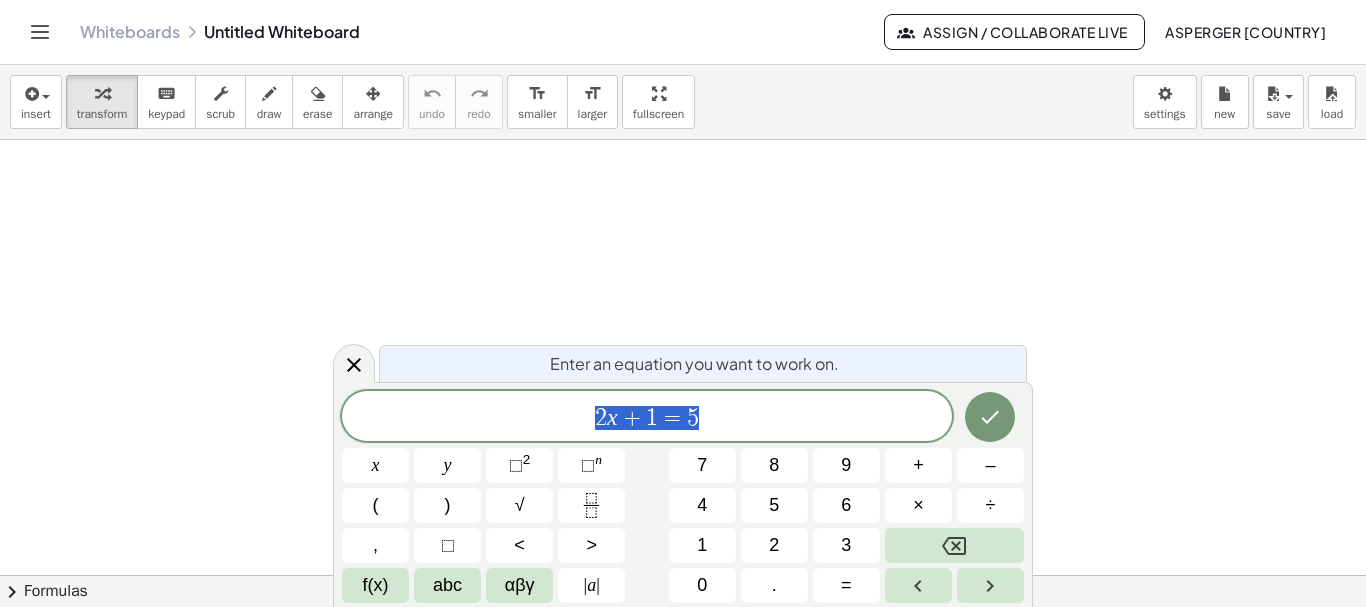 scroll, scrollTop: 0, scrollLeft: 0, axis: both 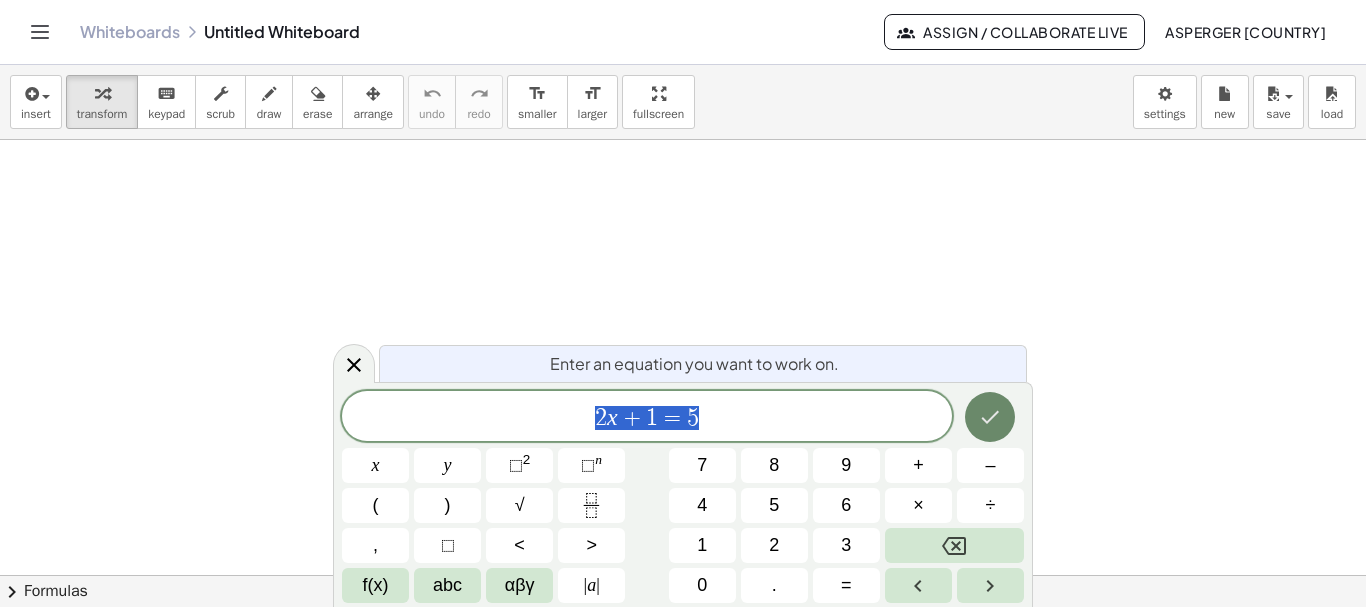 click at bounding box center (990, 417) 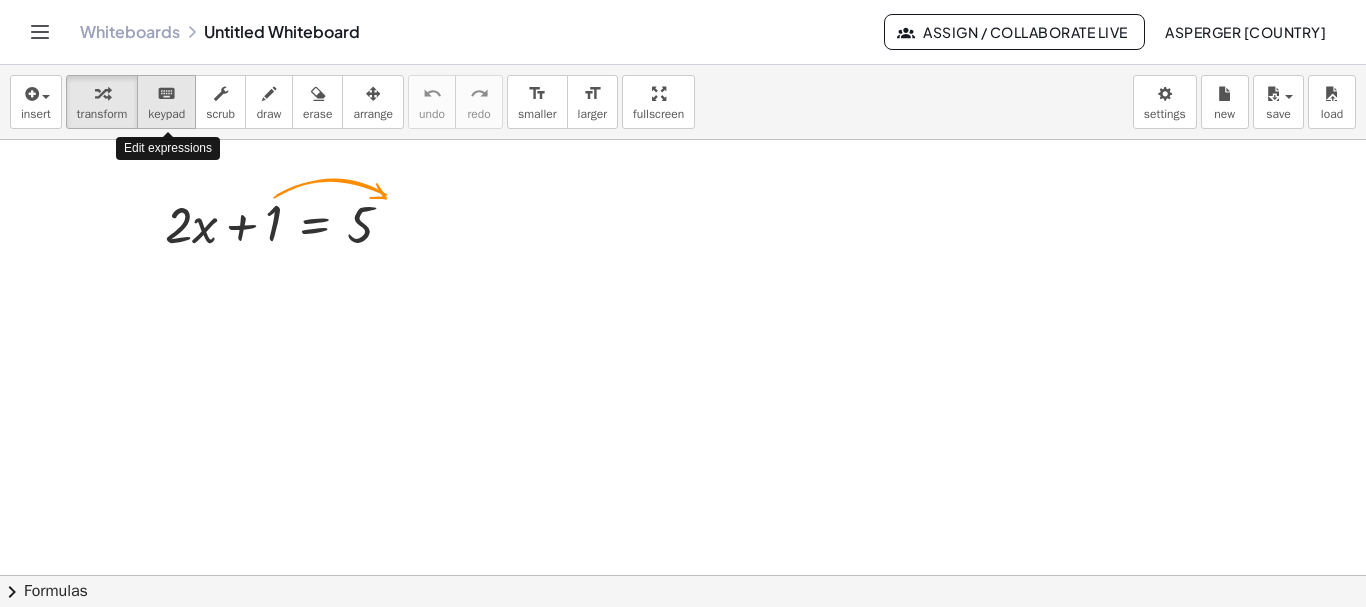 click on "keypad" at bounding box center (166, 114) 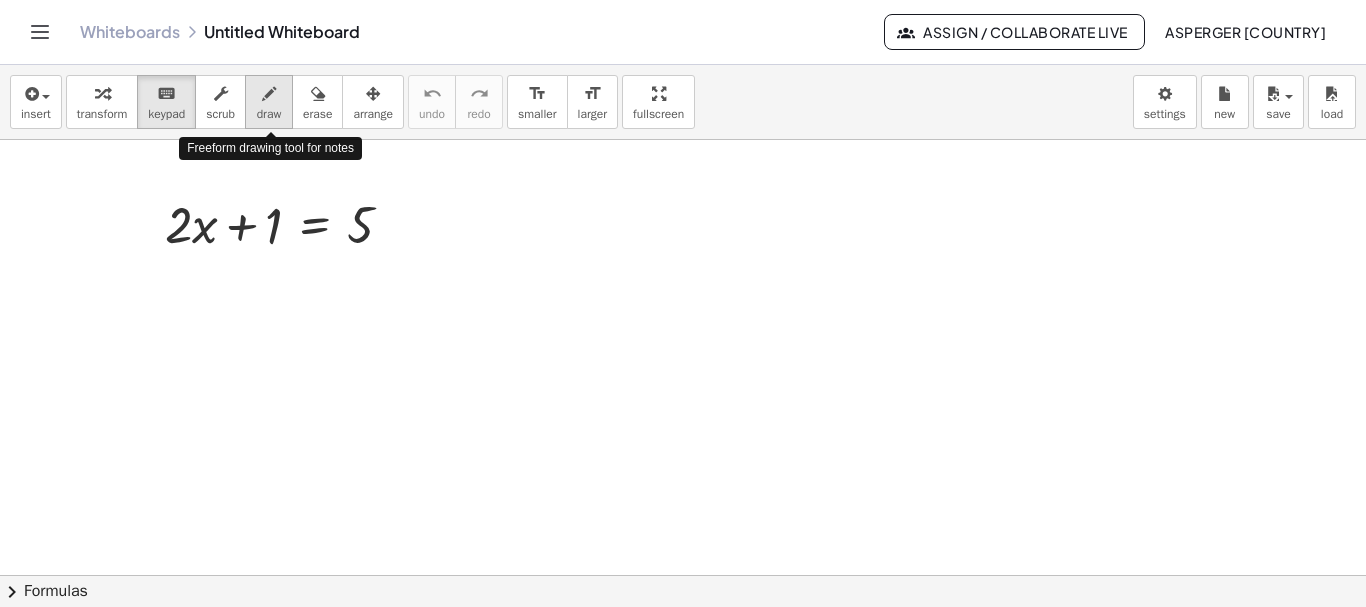 click at bounding box center [269, 94] 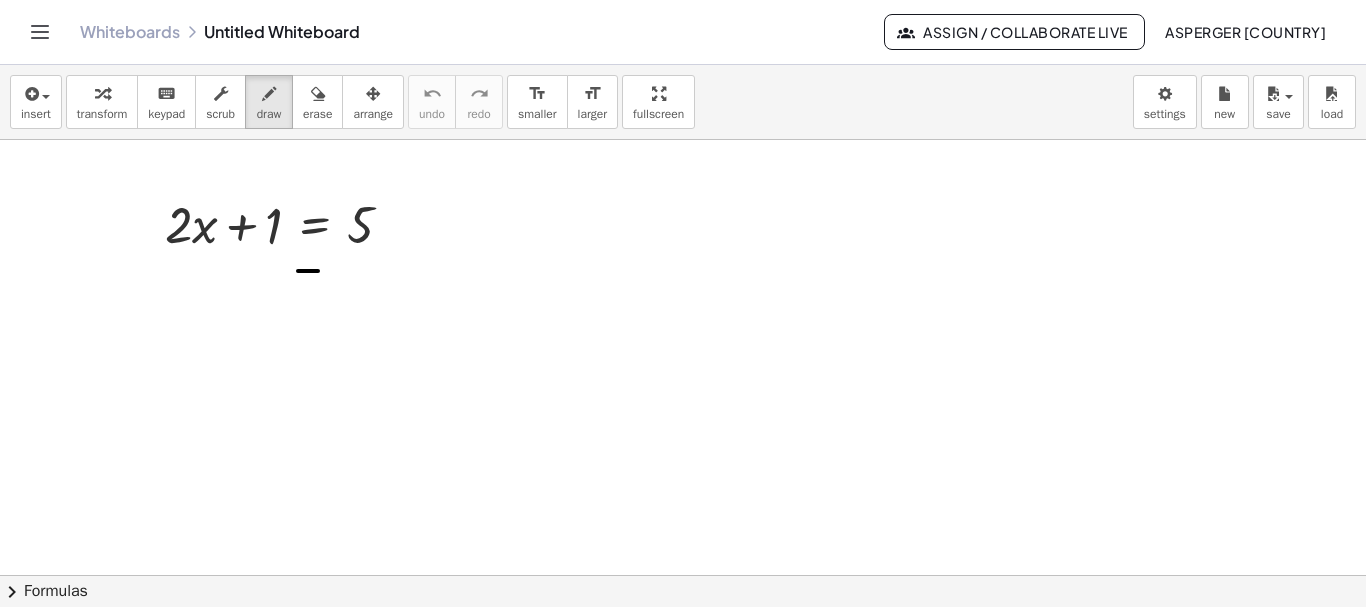 drag, startPoint x: 298, startPoint y: 271, endPoint x: 319, endPoint y: 271, distance: 21 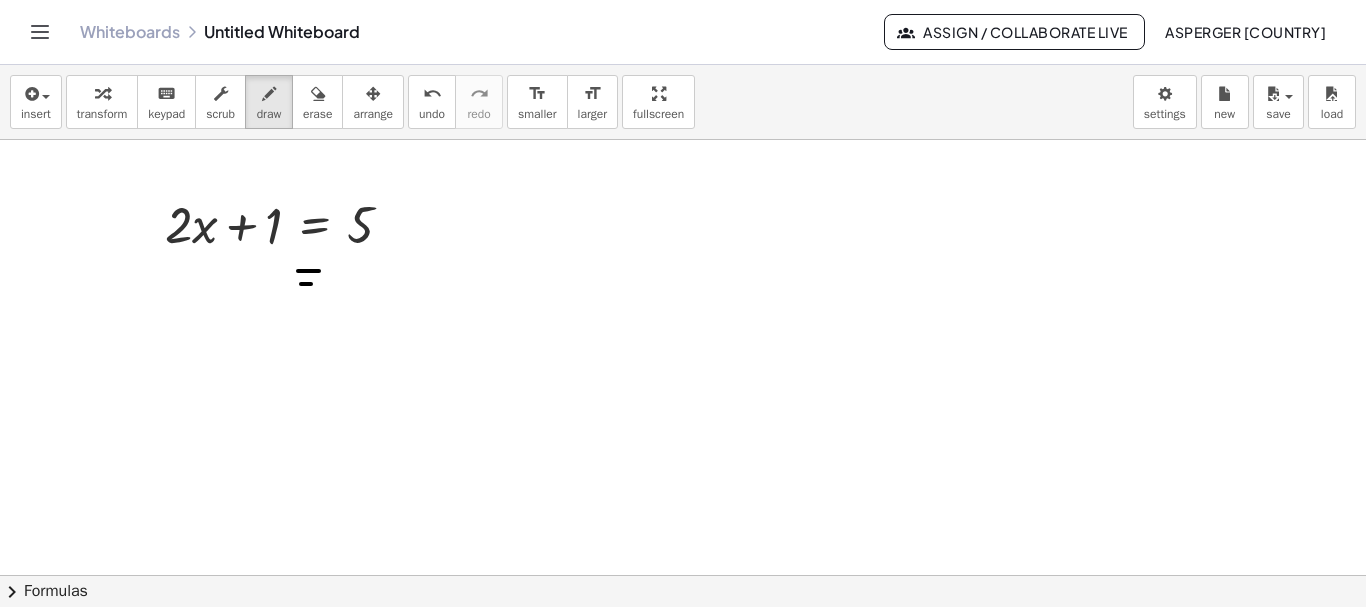 drag, startPoint x: 301, startPoint y: 284, endPoint x: 313, endPoint y: 284, distance: 12 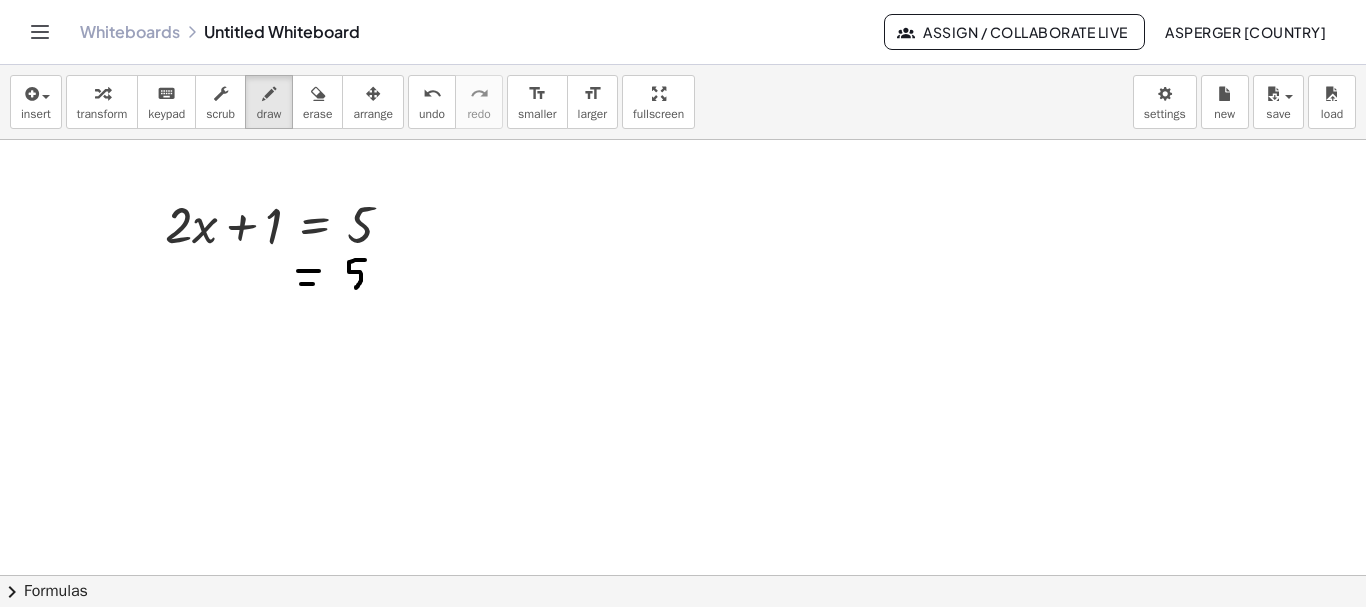 drag, startPoint x: 365, startPoint y: 260, endPoint x: 354, endPoint y: 288, distance: 30.083218 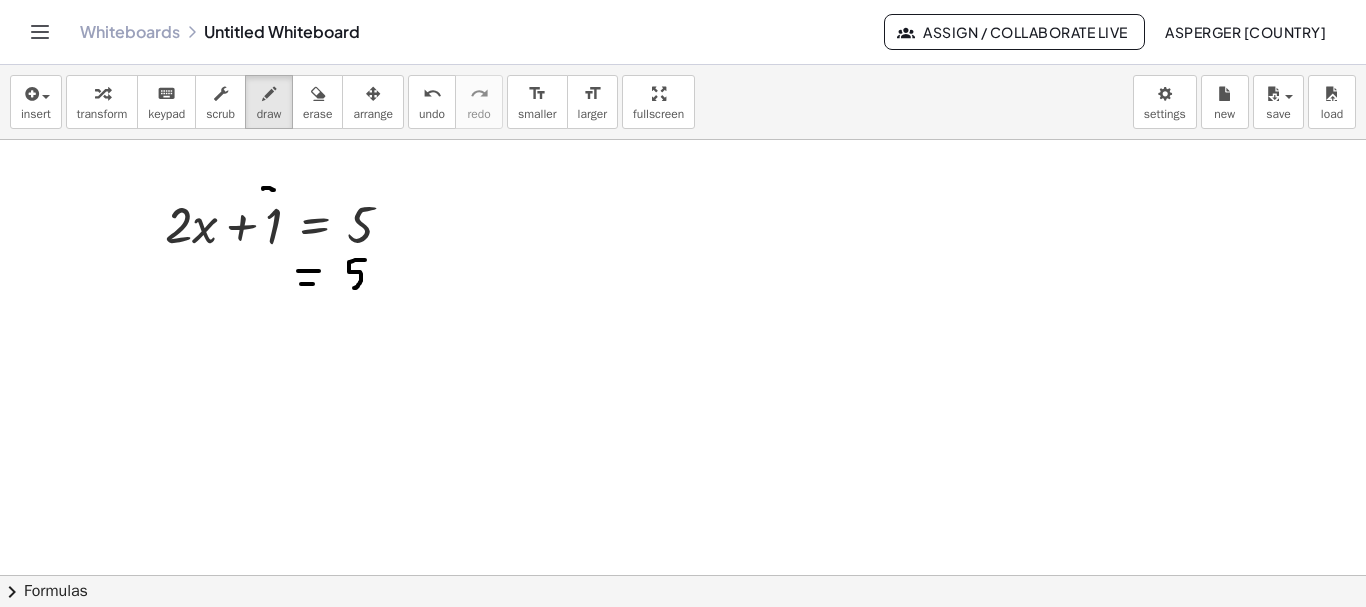 drag, startPoint x: 263, startPoint y: 188, endPoint x: 274, endPoint y: 190, distance: 11.18034 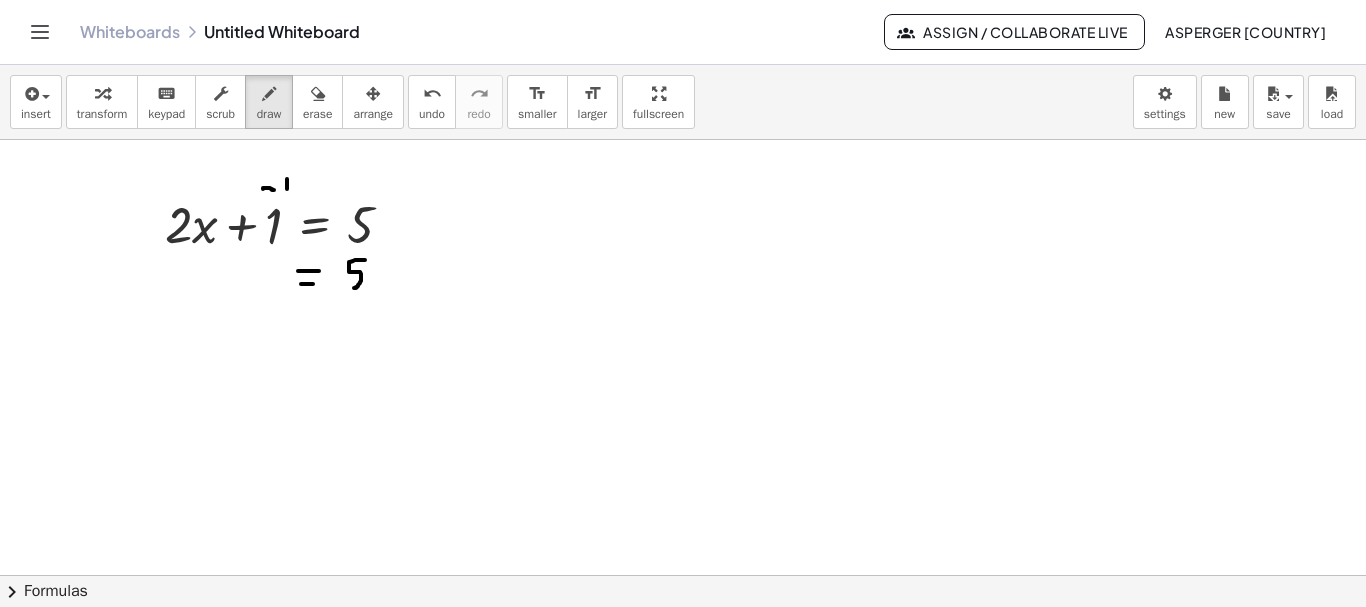 drag, startPoint x: 287, startPoint y: 179, endPoint x: 287, endPoint y: 190, distance: 11 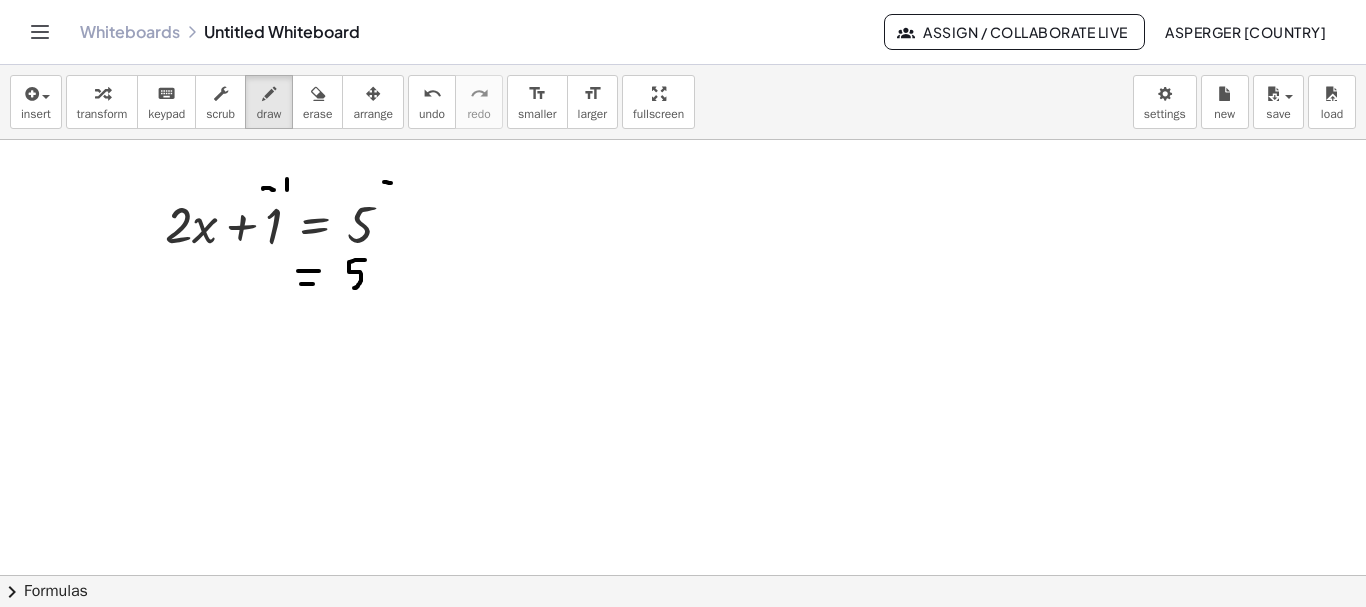 drag, startPoint x: 384, startPoint y: 182, endPoint x: 397, endPoint y: 182, distance: 13 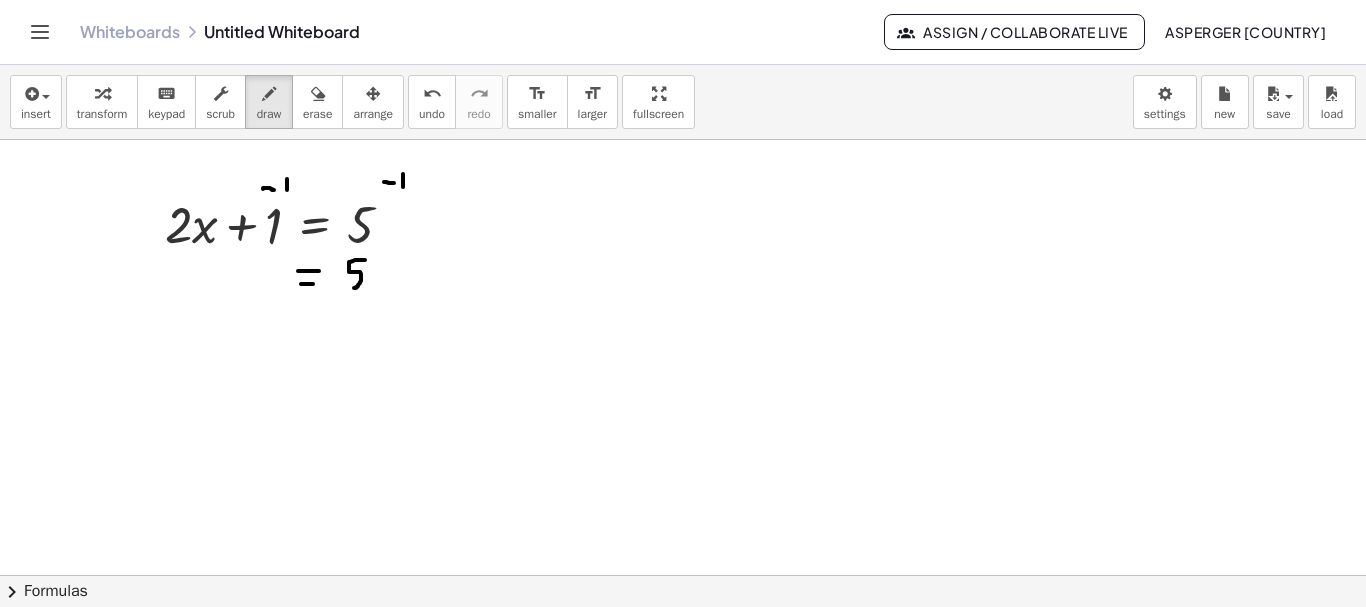 drag, startPoint x: 403, startPoint y: 174, endPoint x: 403, endPoint y: 187, distance: 13 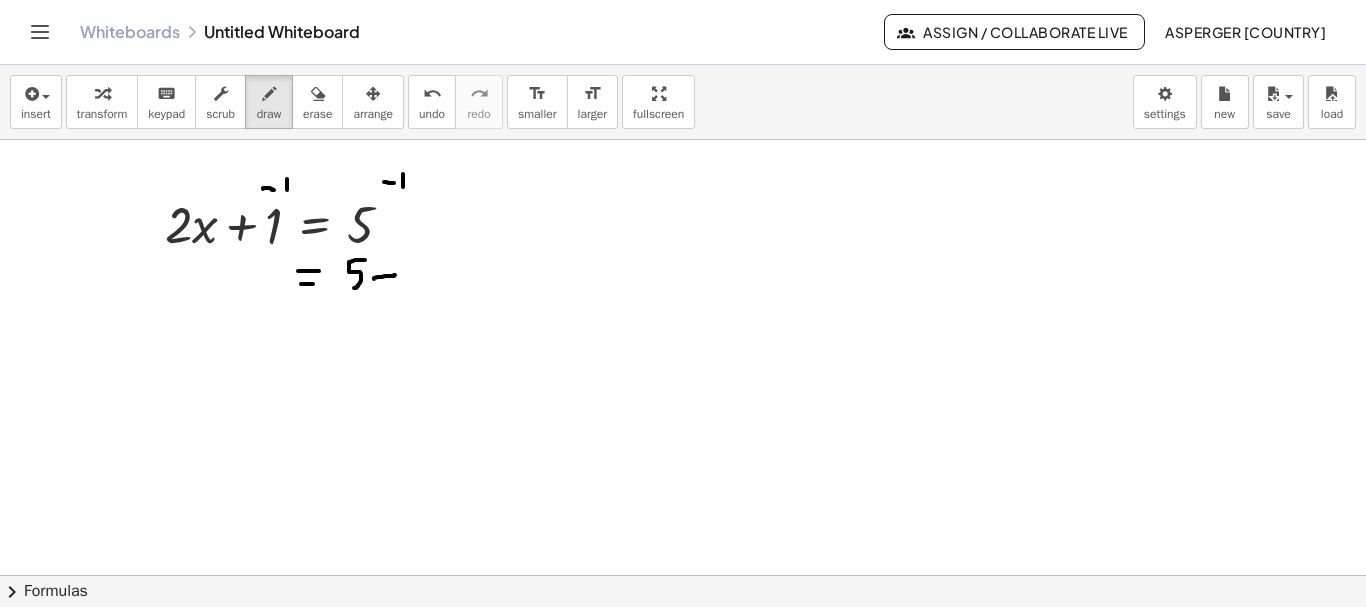 drag, startPoint x: 374, startPoint y: 279, endPoint x: 395, endPoint y: 275, distance: 21.377558 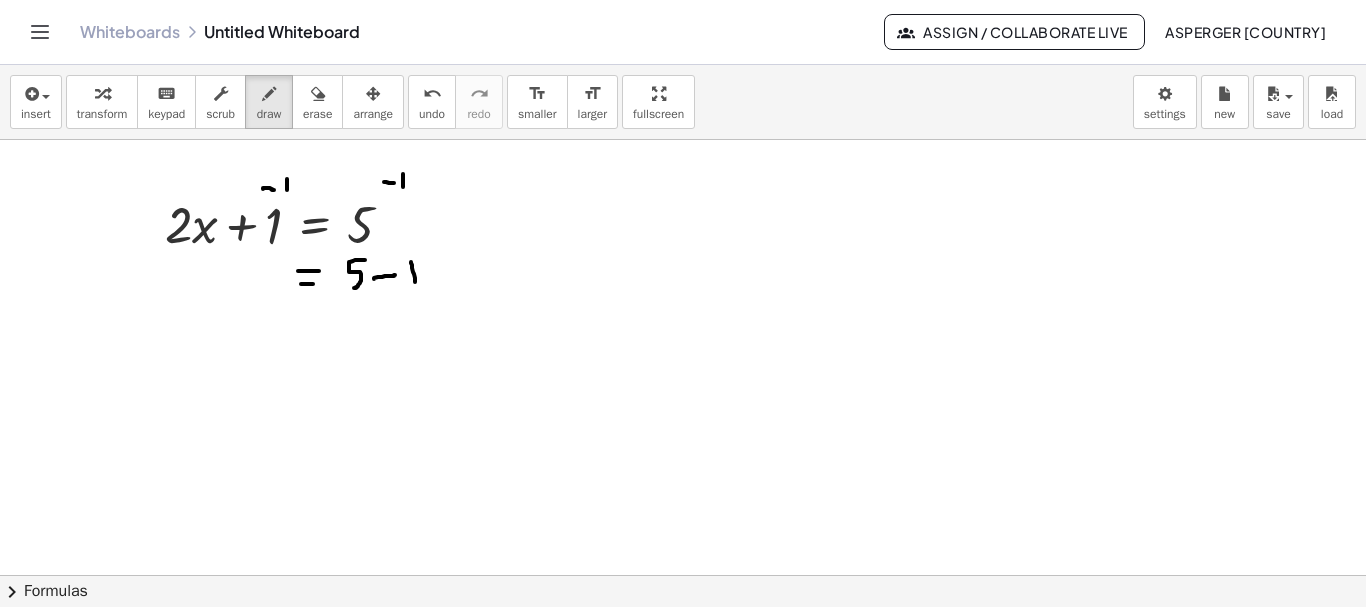 drag, startPoint x: 411, startPoint y: 262, endPoint x: 415, endPoint y: 284, distance: 22.36068 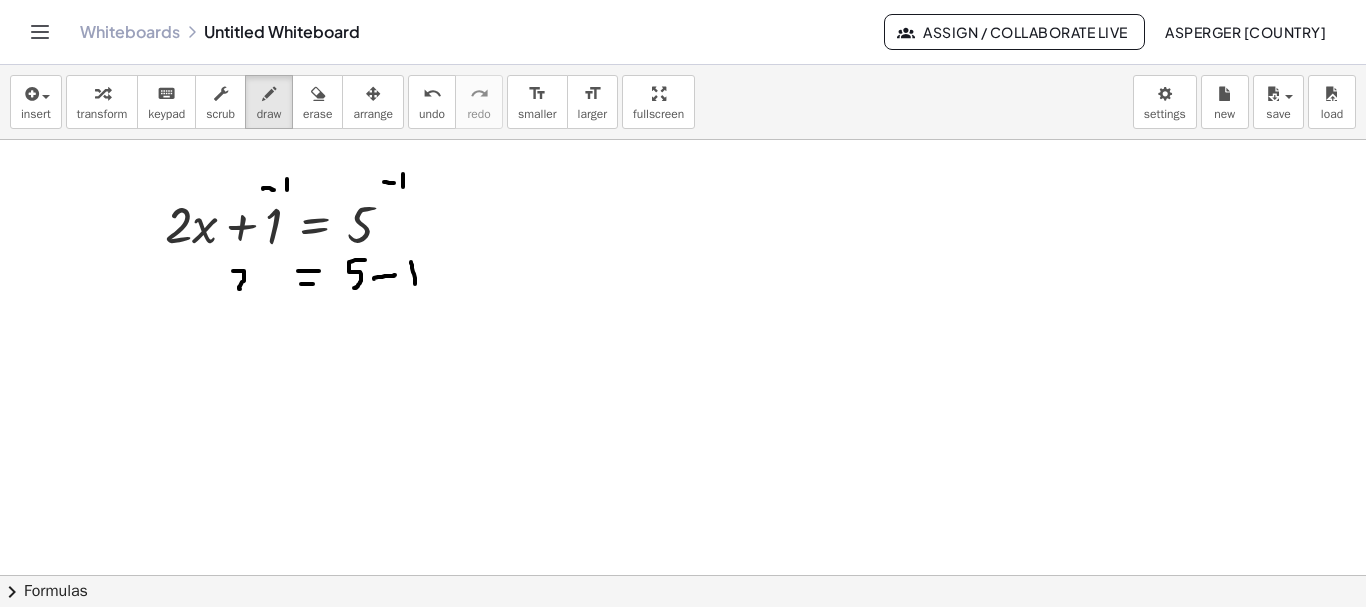 drag, startPoint x: 233, startPoint y: 271, endPoint x: 252, endPoint y: 288, distance: 25.495098 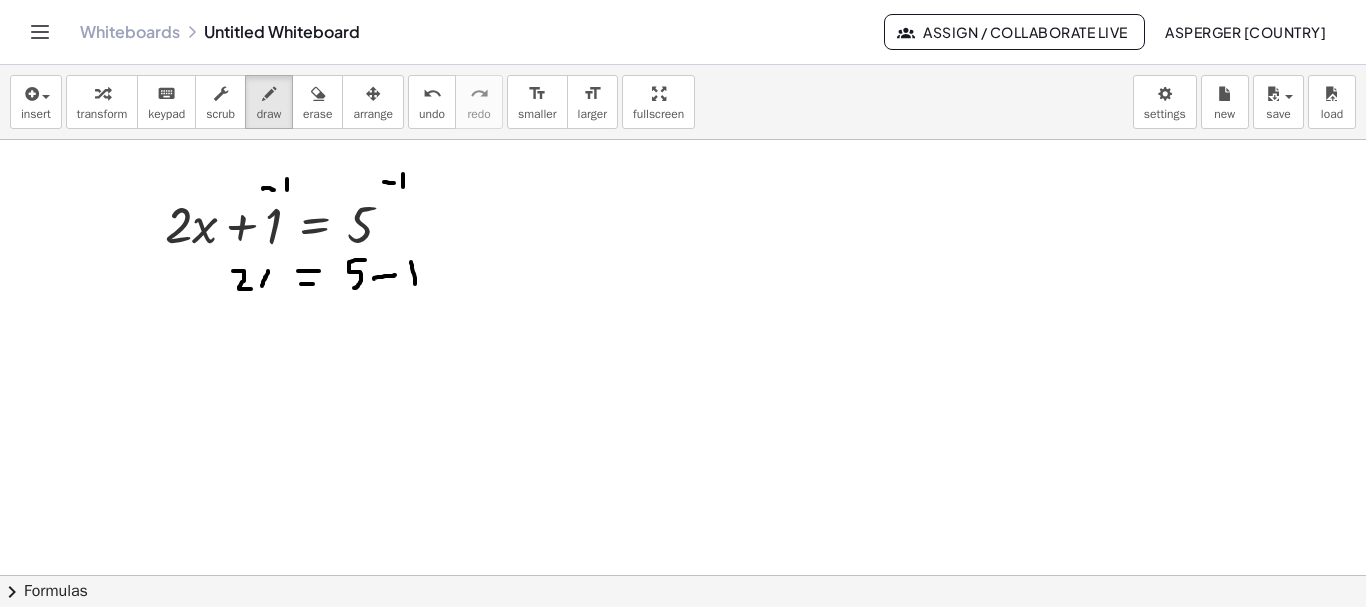 drag, startPoint x: 268, startPoint y: 271, endPoint x: 261, endPoint y: 287, distance: 17.464249 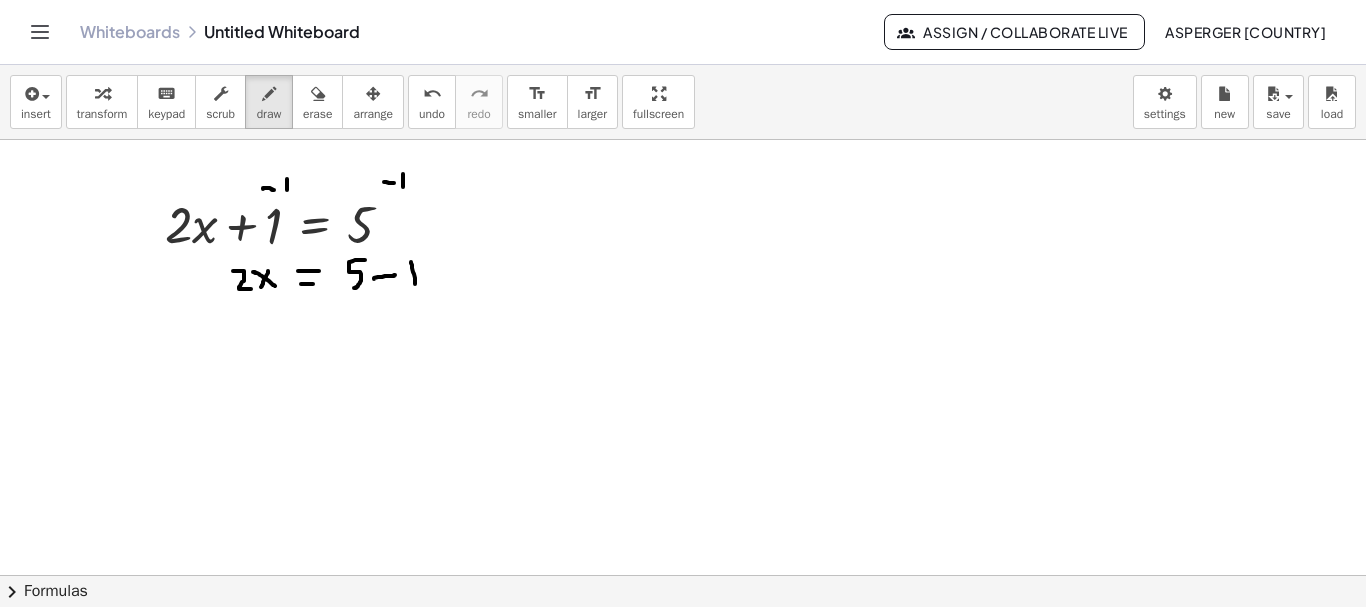 drag, startPoint x: 253, startPoint y: 272, endPoint x: 275, endPoint y: 287, distance: 26.627054 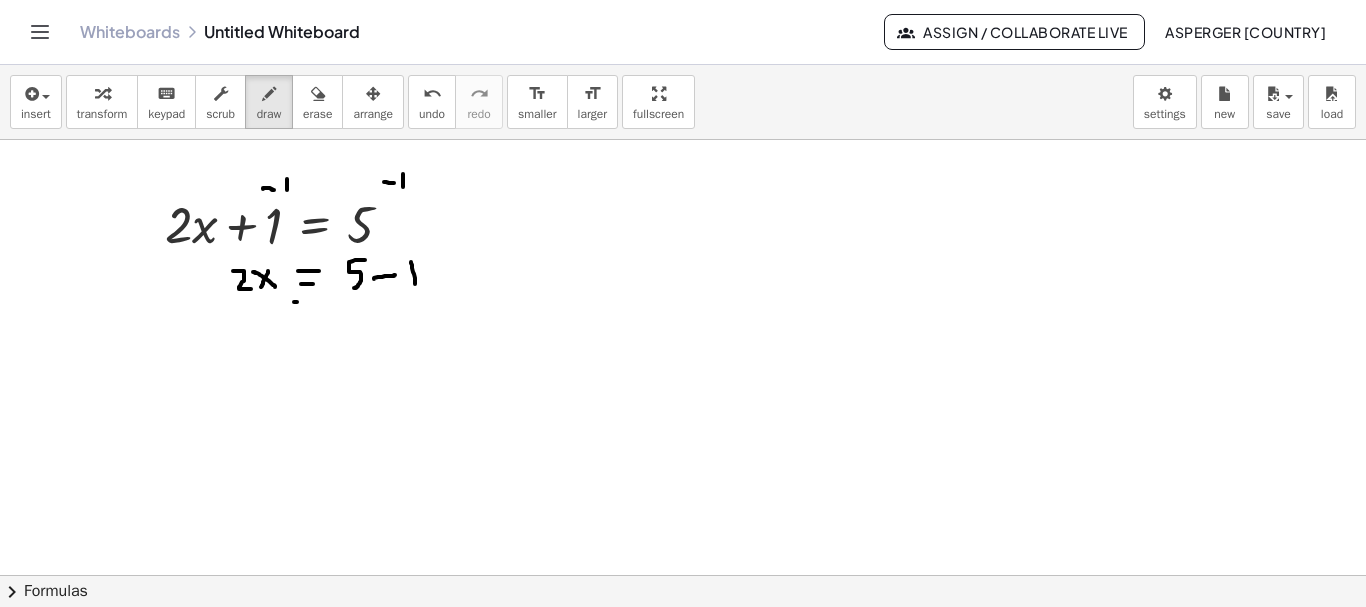 drag, startPoint x: 294, startPoint y: 302, endPoint x: 314, endPoint y: 302, distance: 20 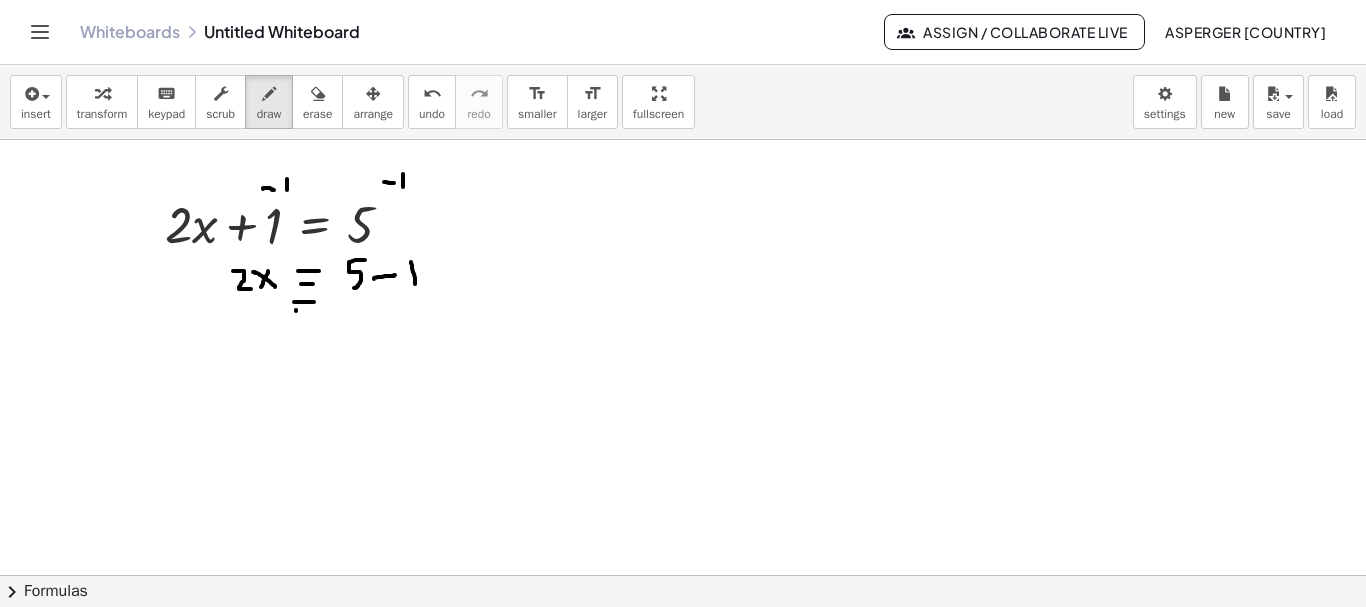 drag, startPoint x: 296, startPoint y: 310, endPoint x: 308, endPoint y: 312, distance: 12.165525 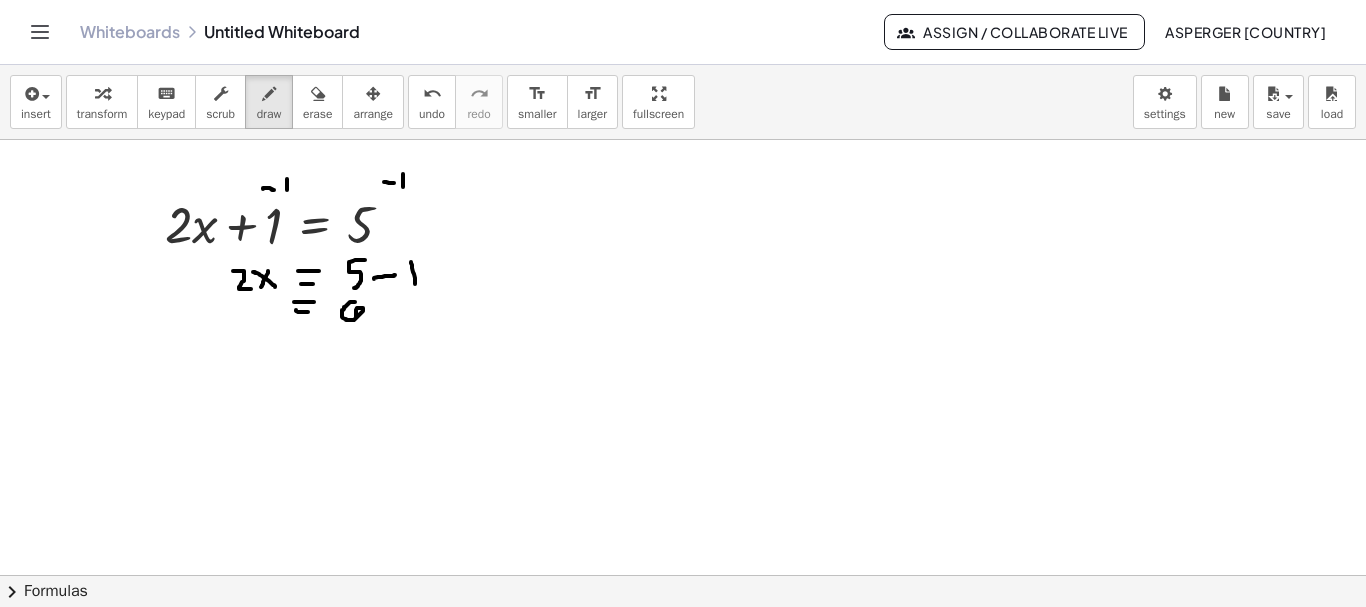 drag, startPoint x: 355, startPoint y: 302, endPoint x: 356, endPoint y: 317, distance: 15.033297 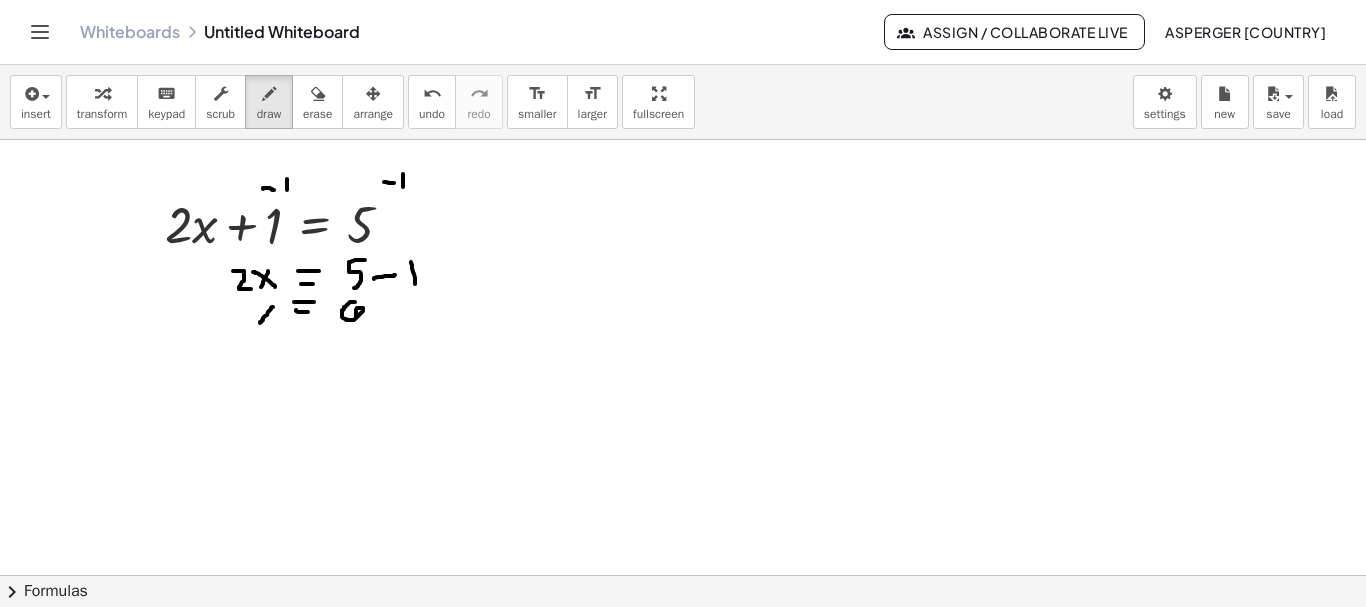 drag, startPoint x: 273, startPoint y: 307, endPoint x: 260, endPoint y: 323, distance: 20.615528 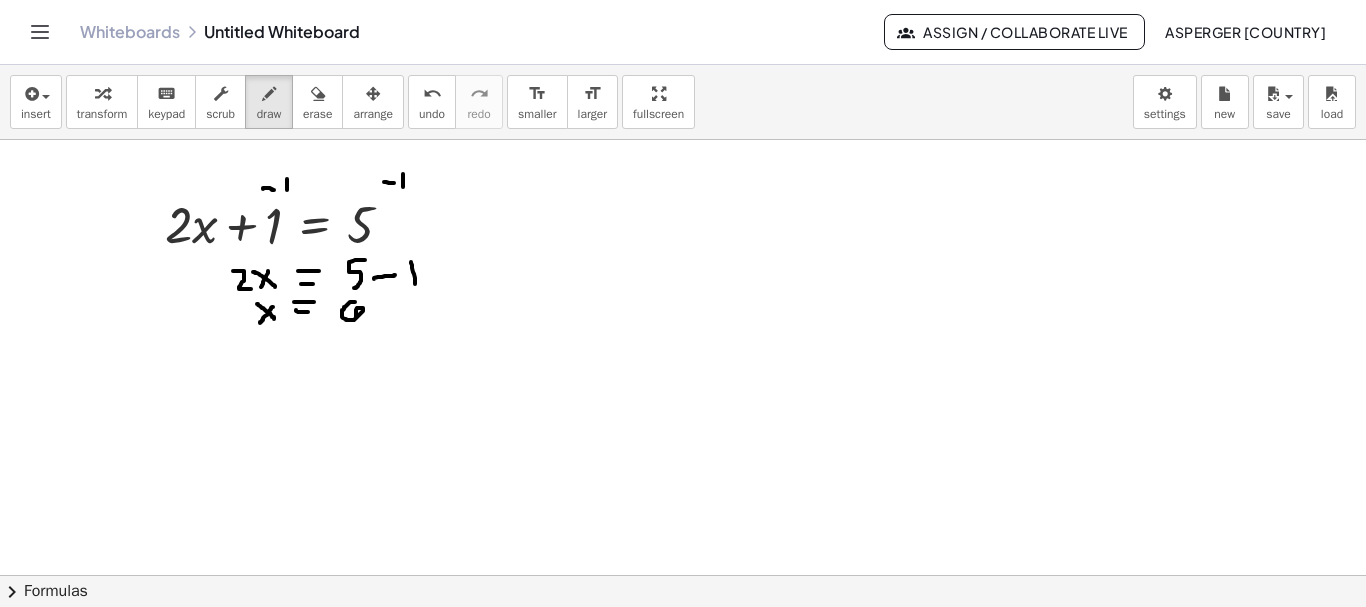 drag, startPoint x: 257, startPoint y: 304, endPoint x: 276, endPoint y: 319, distance: 24.207438 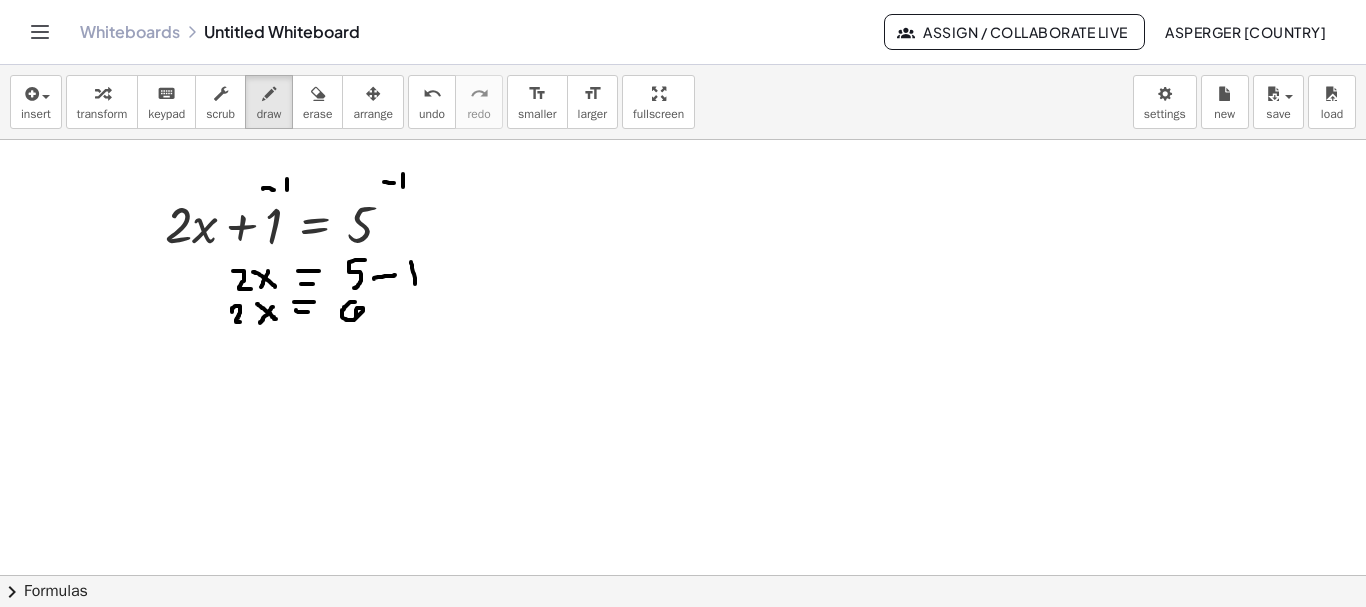 drag, startPoint x: 232, startPoint y: 312, endPoint x: 251, endPoint y: 322, distance: 21.470911 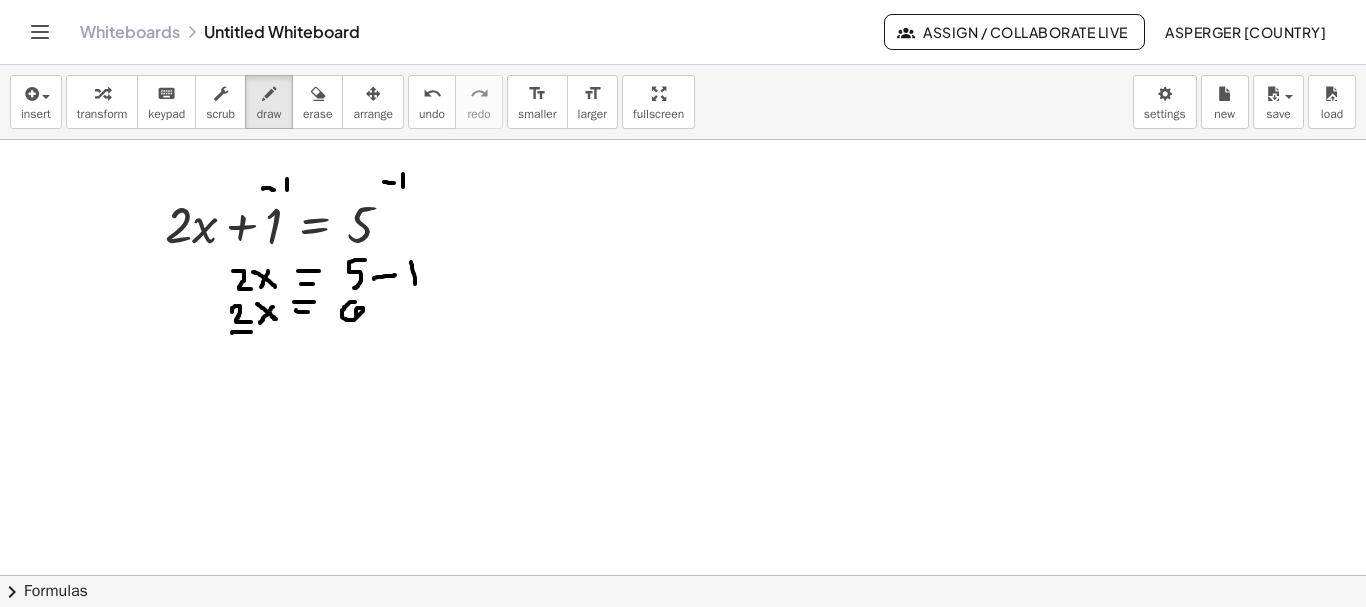 drag, startPoint x: 232, startPoint y: 333, endPoint x: 253, endPoint y: 332, distance: 21.023796 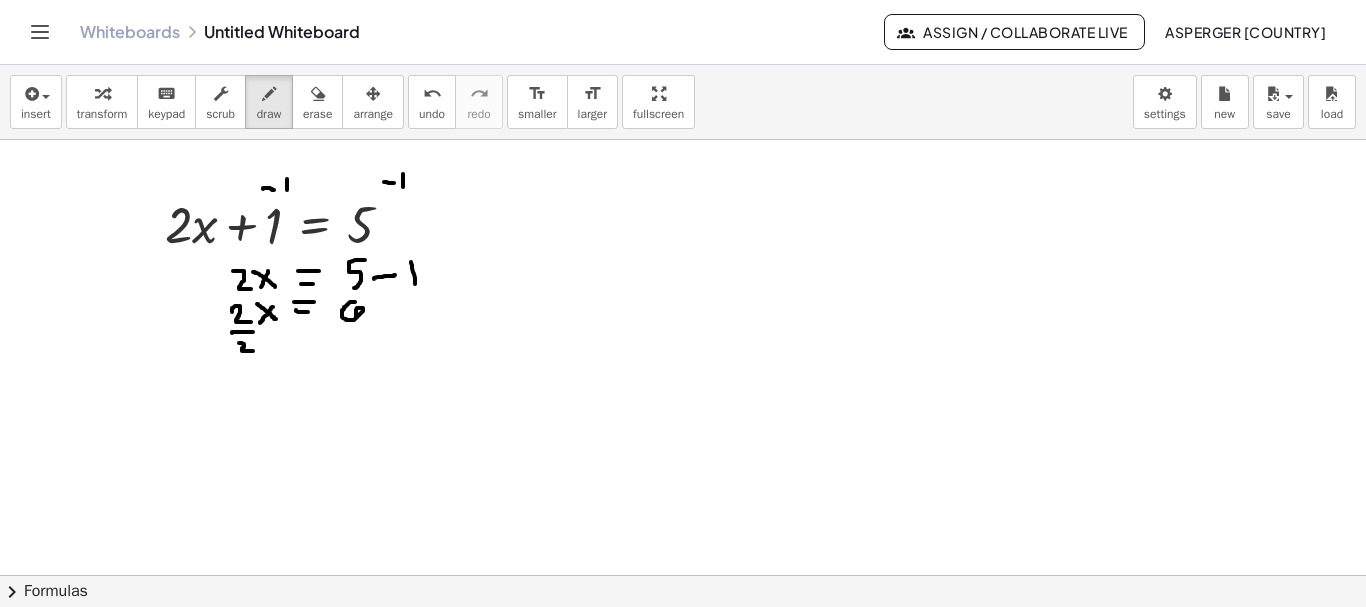 drag, startPoint x: 239, startPoint y: 343, endPoint x: 254, endPoint y: 351, distance: 17 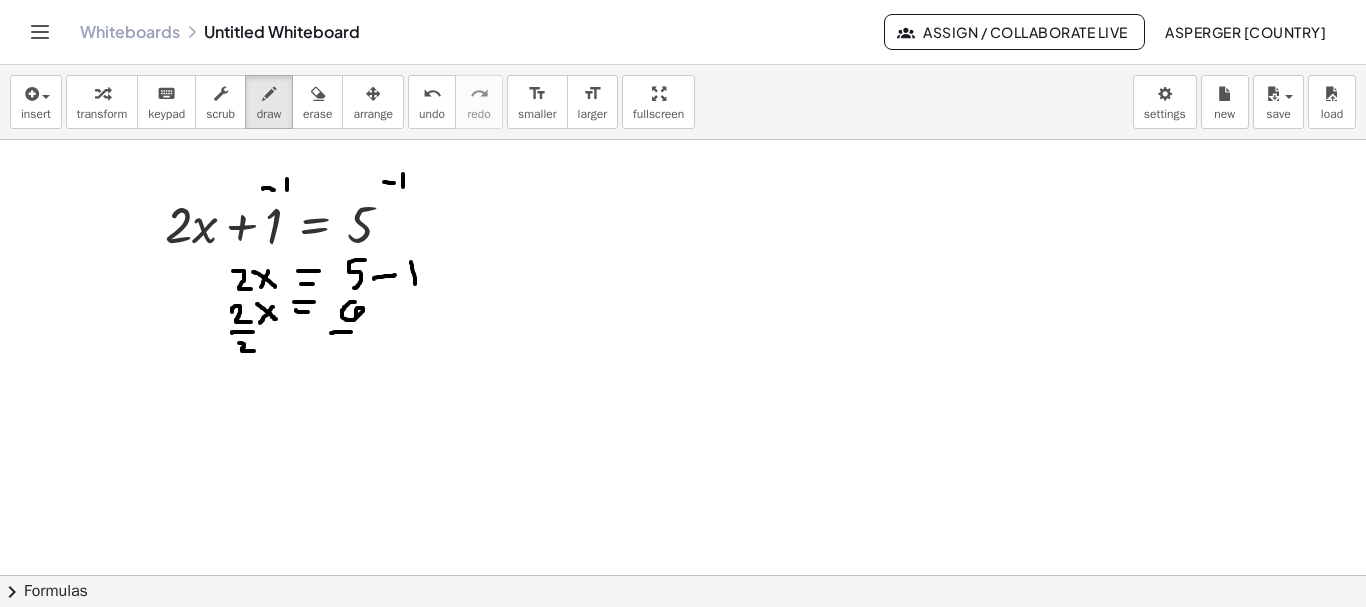 drag, startPoint x: 331, startPoint y: 333, endPoint x: 359, endPoint y: 332, distance: 28.01785 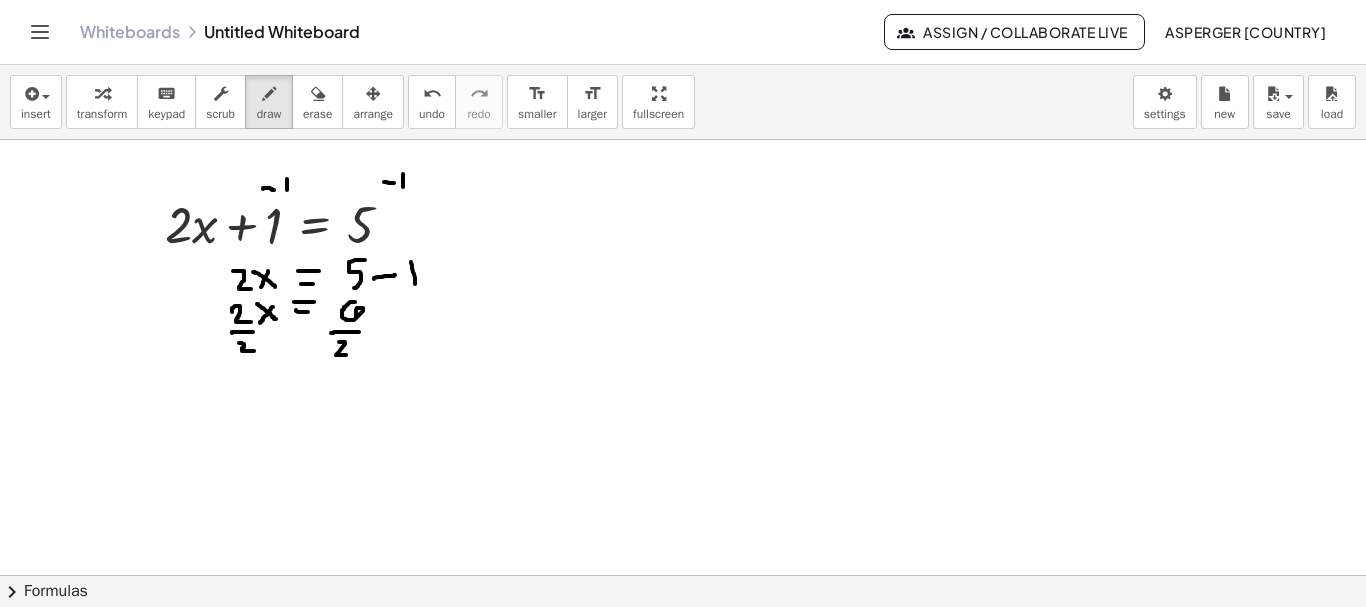drag, startPoint x: 339, startPoint y: 342, endPoint x: 357, endPoint y: 355, distance: 22.203604 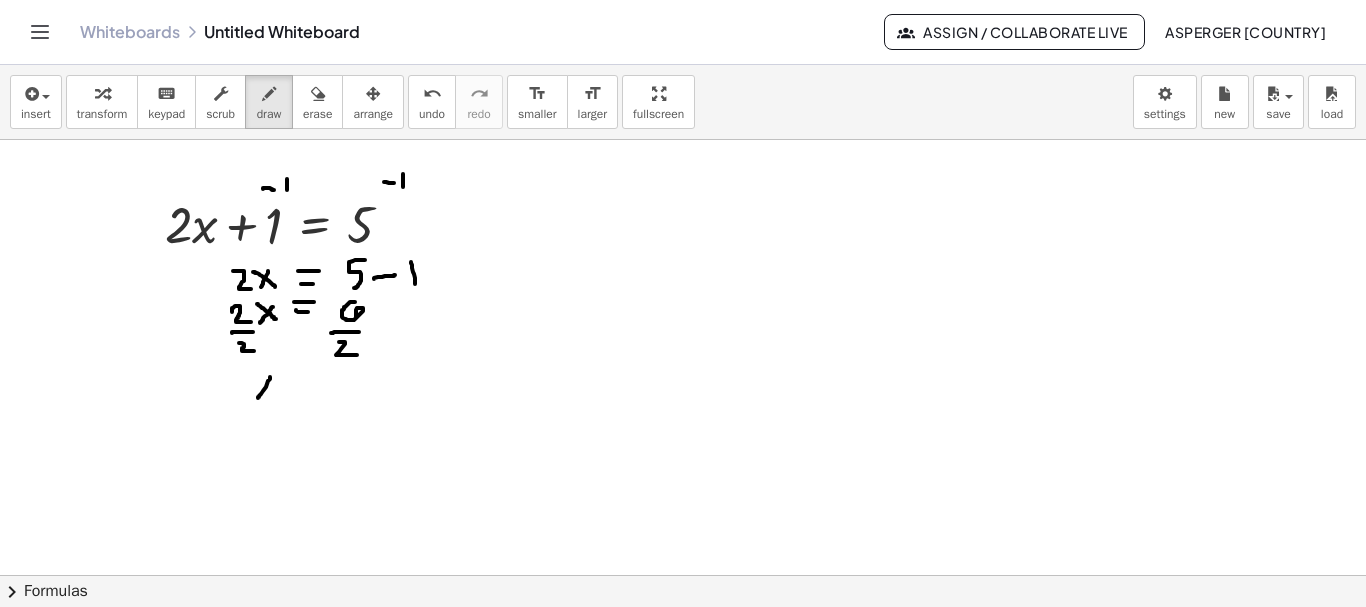 drag, startPoint x: 270, startPoint y: 377, endPoint x: 258, endPoint y: 398, distance: 24.186773 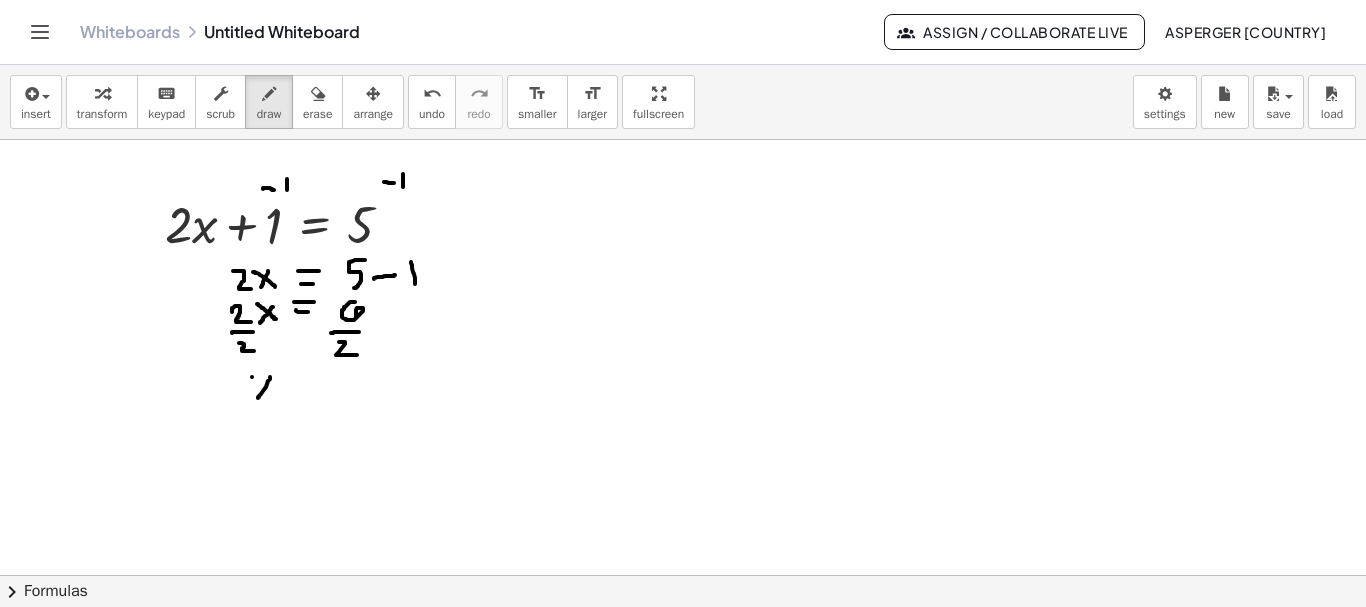 drag, startPoint x: 252, startPoint y: 377, endPoint x: 278, endPoint y: 393, distance: 30.528675 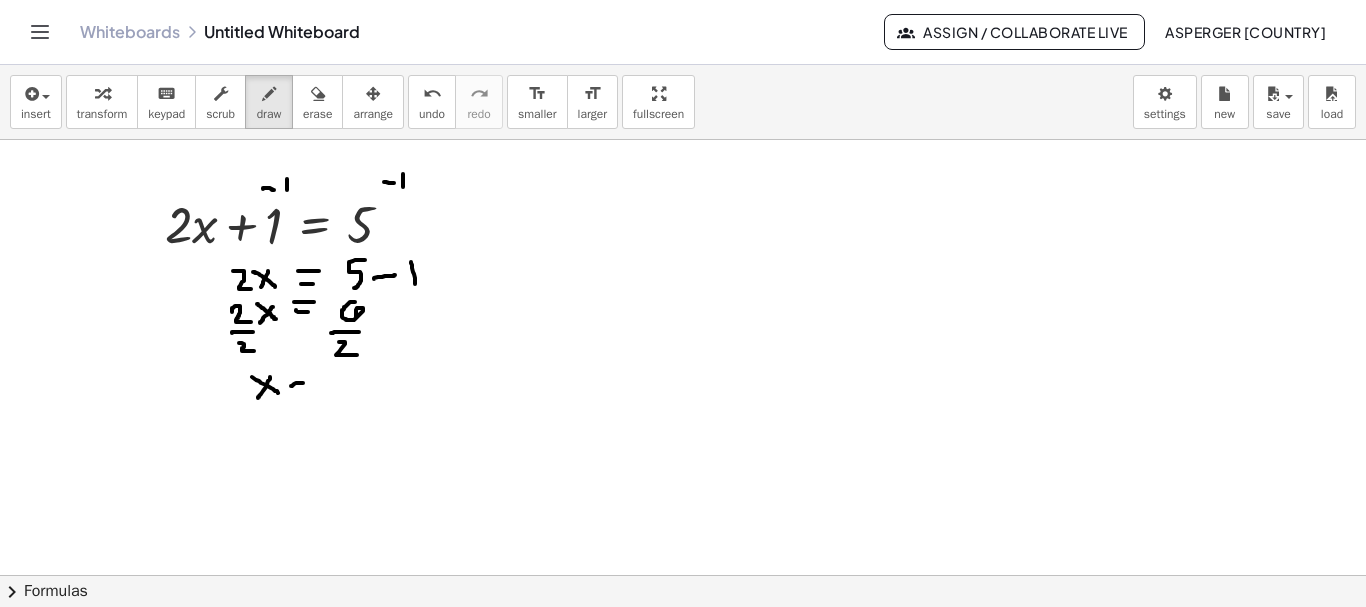 drag, startPoint x: 299, startPoint y: 383, endPoint x: 318, endPoint y: 381, distance: 19.104973 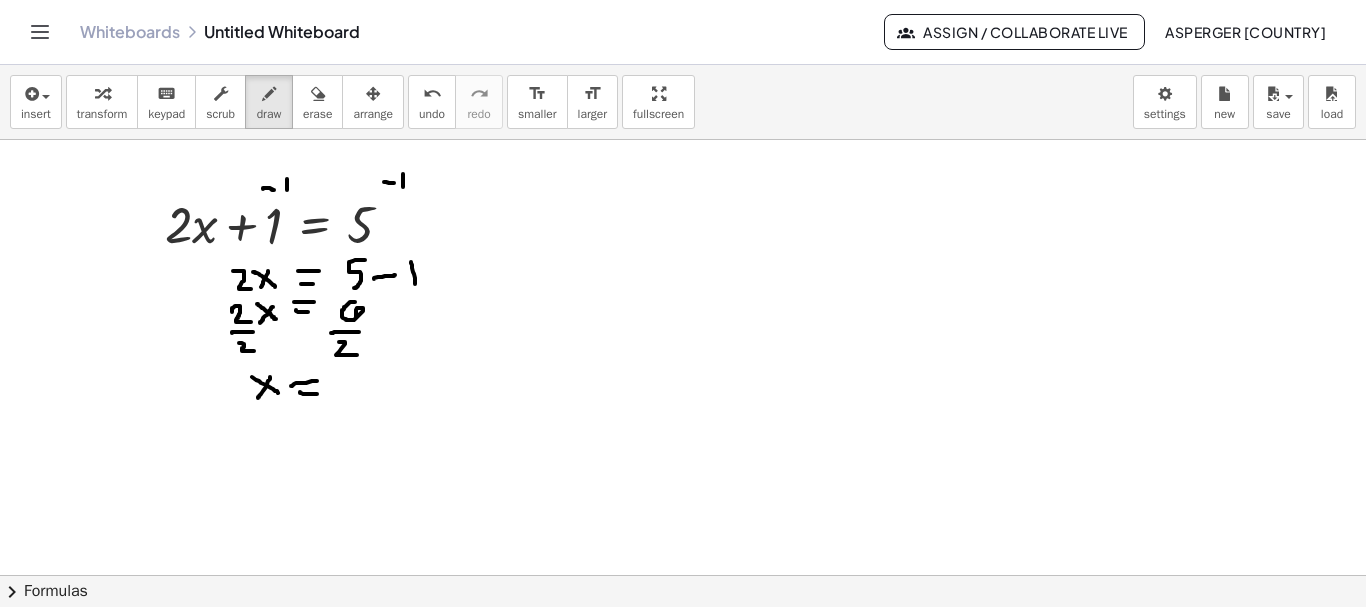 drag, startPoint x: 300, startPoint y: 392, endPoint x: 322, endPoint y: 394, distance: 22.090721 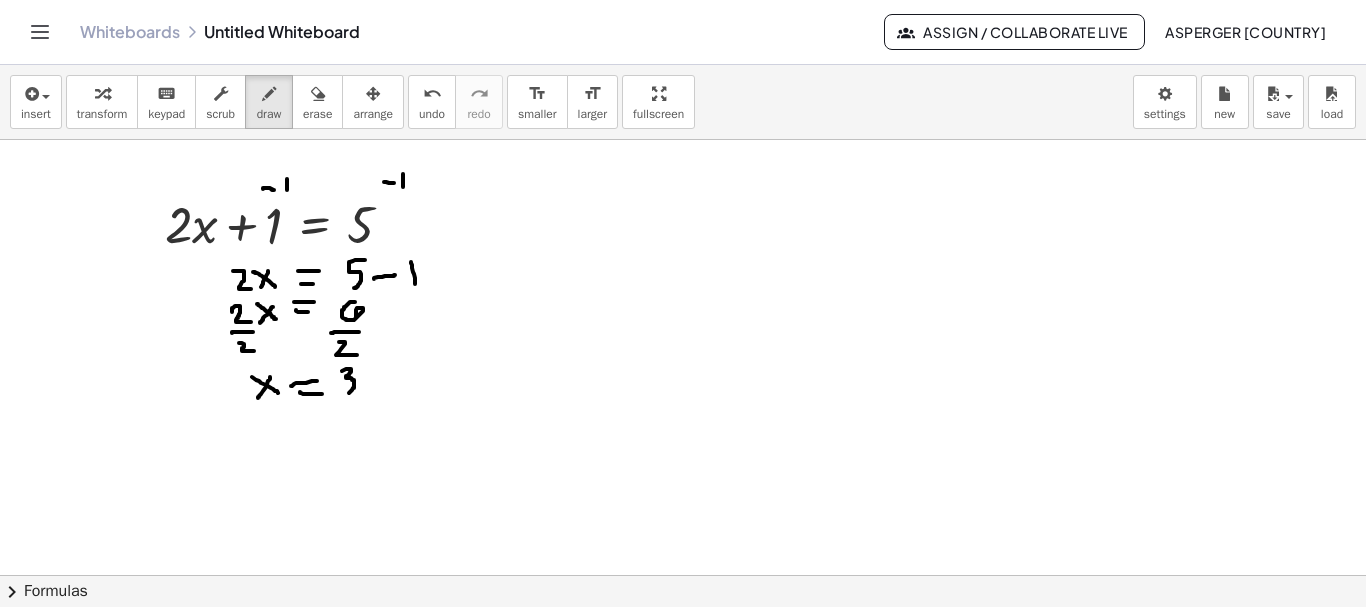 drag, startPoint x: 342, startPoint y: 371, endPoint x: 349, endPoint y: 393, distance: 23.086792 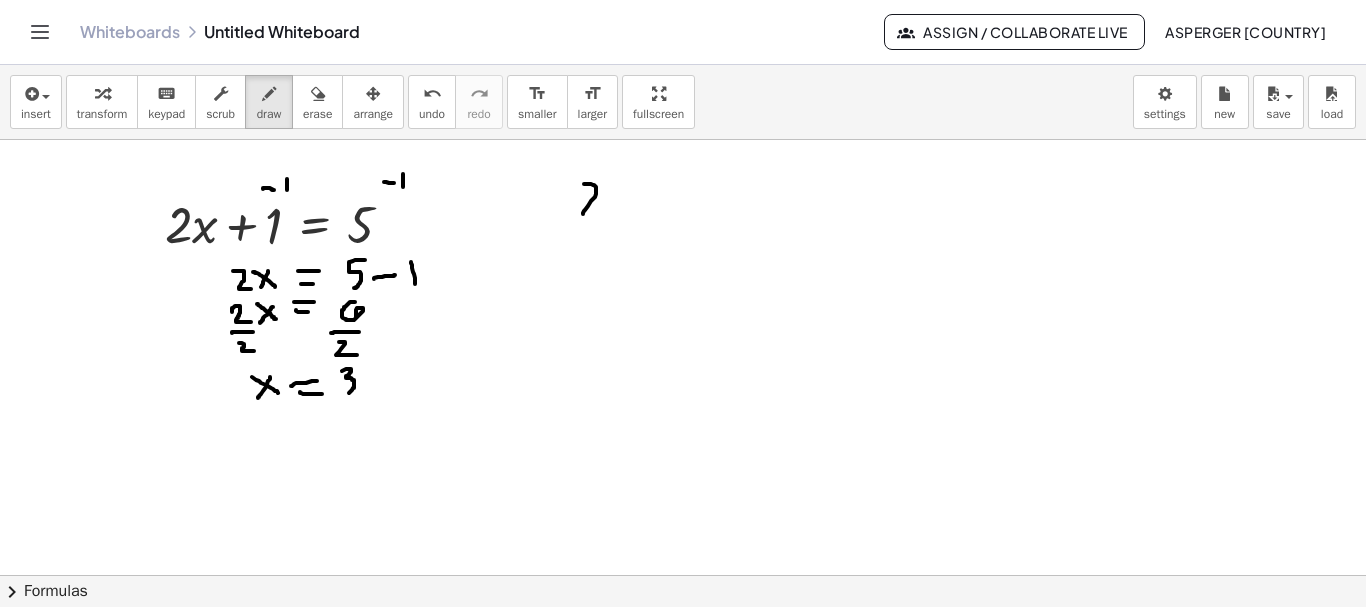 drag, startPoint x: 584, startPoint y: 184, endPoint x: 606, endPoint y: 208, distance: 32.55764 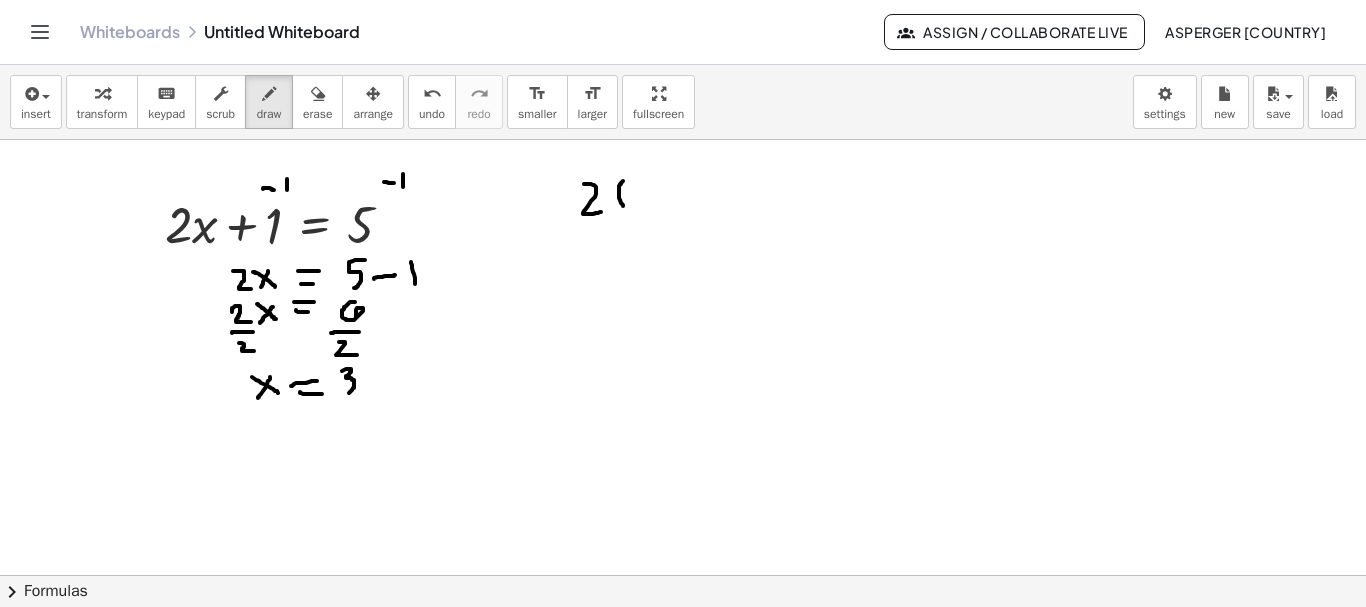 drag, startPoint x: 620, startPoint y: 185, endPoint x: 638, endPoint y: 200, distance: 23.43075 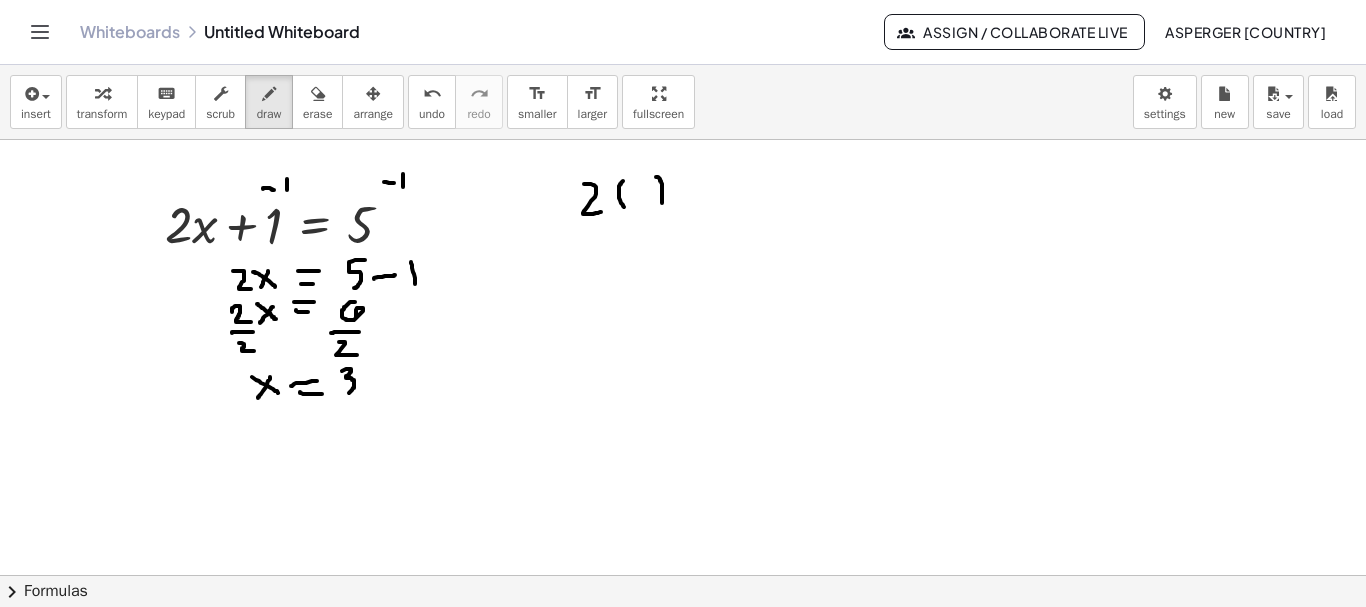 drag, startPoint x: 656, startPoint y: 177, endPoint x: 660, endPoint y: 210, distance: 33.24154 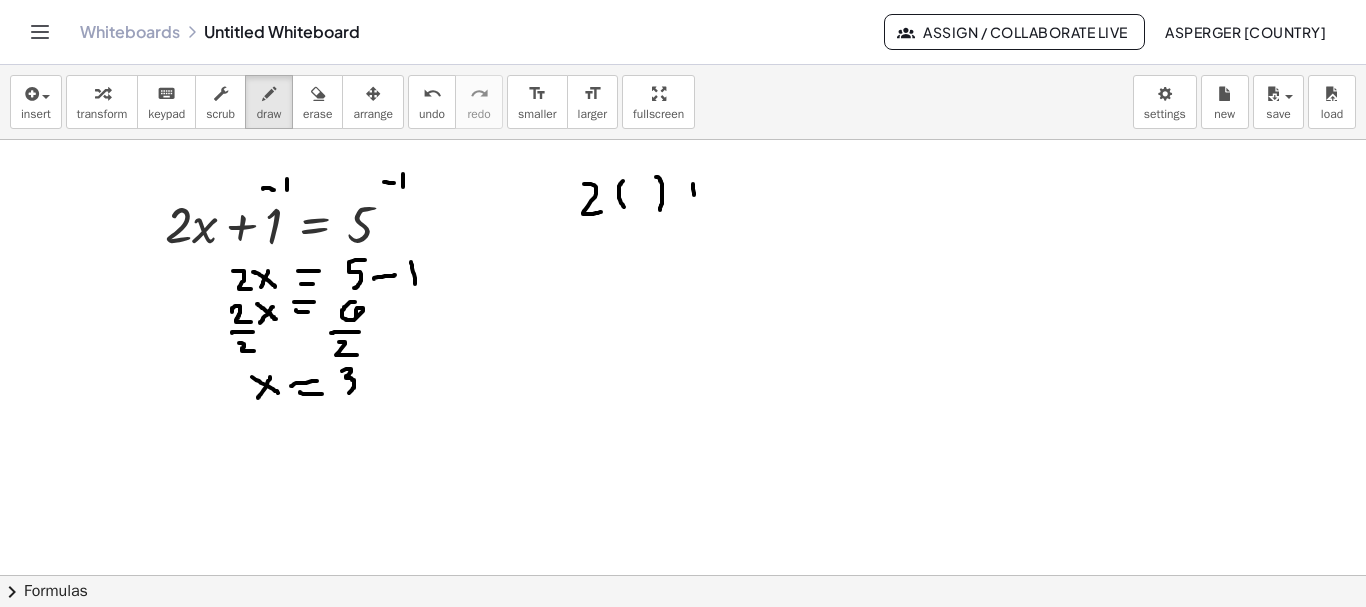 drag 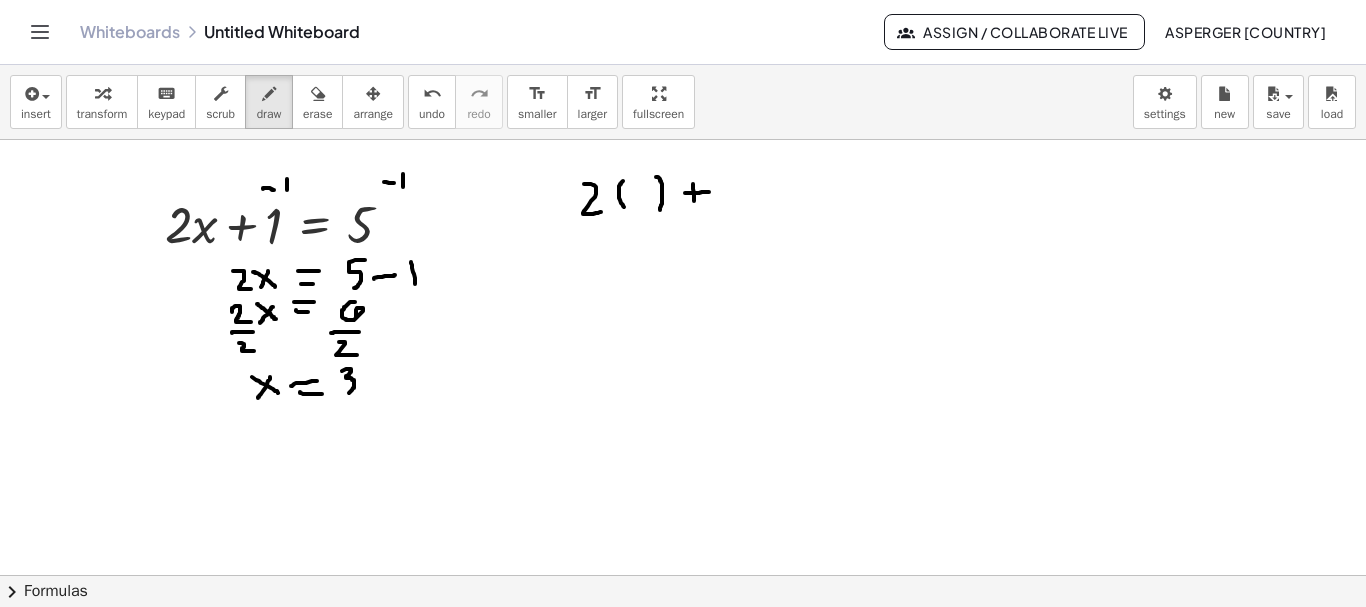 click at bounding box center (683, 640) 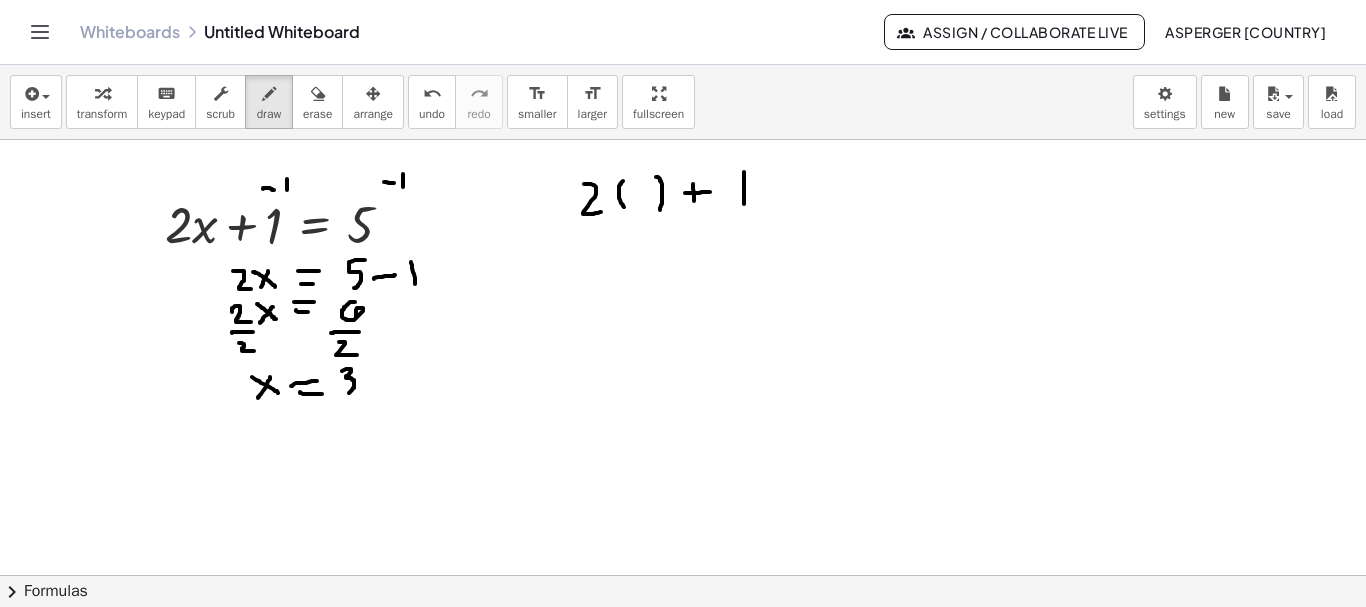 click at bounding box center [683, 640] 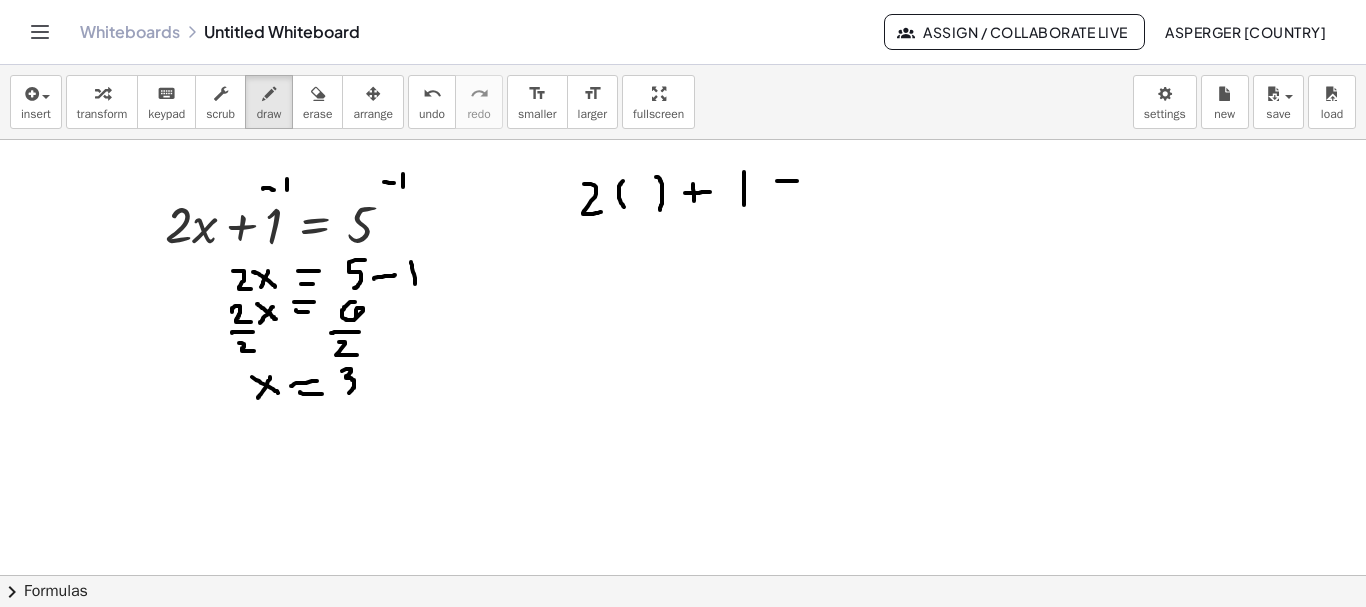click at bounding box center [683, 640] 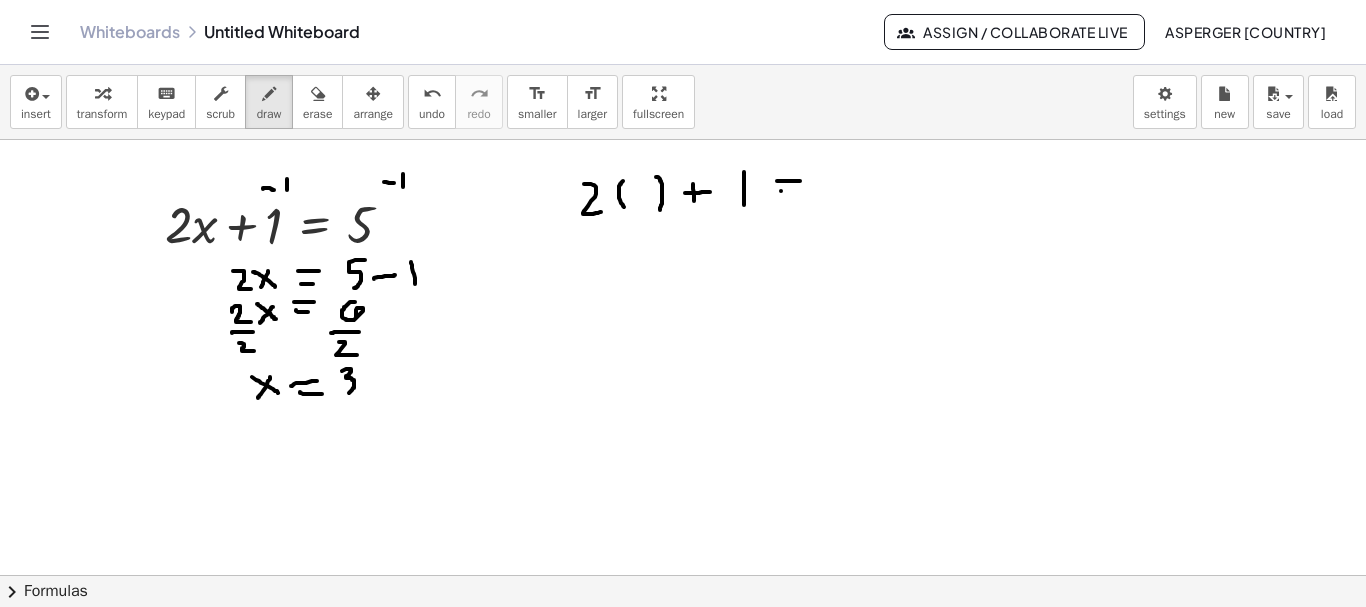 click at bounding box center [683, 640] 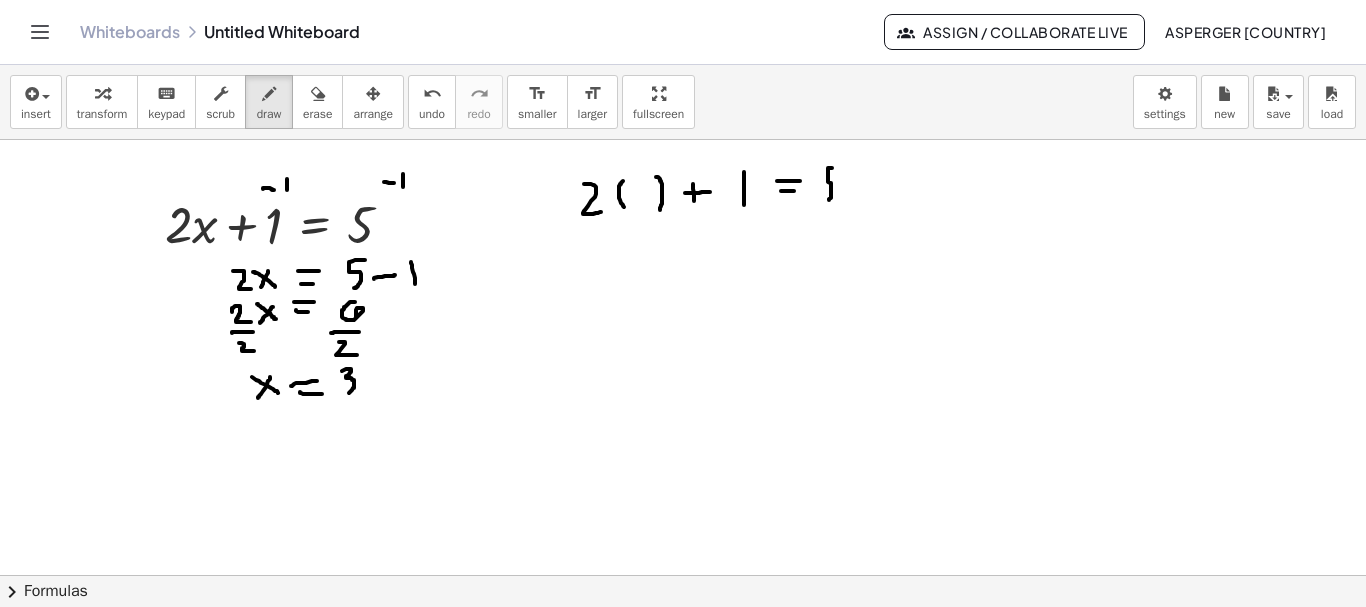 click at bounding box center (683, 640) 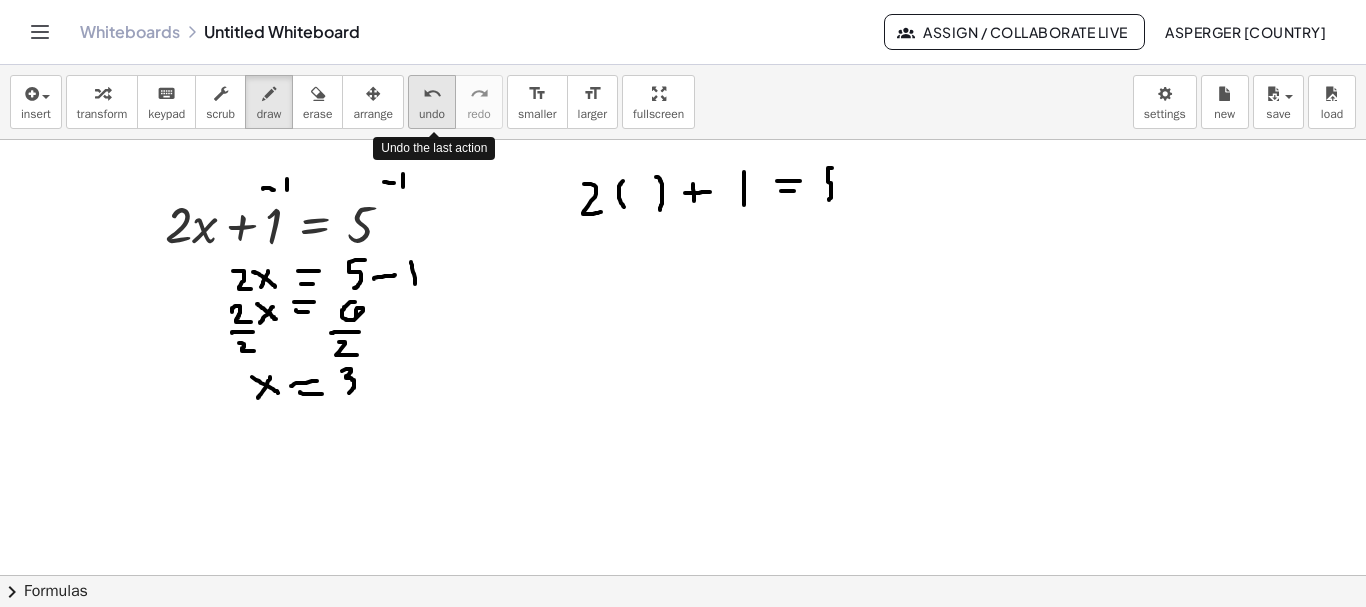 click on "undo" at bounding box center (432, 94) 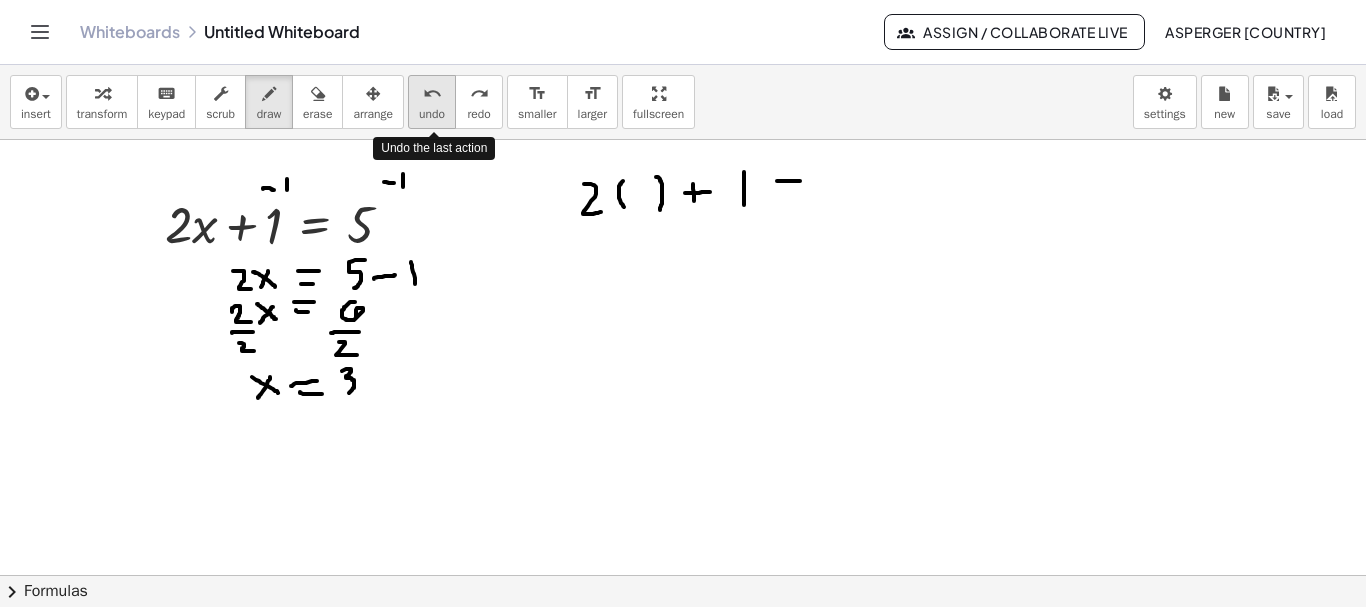 click on "undo" at bounding box center [432, 94] 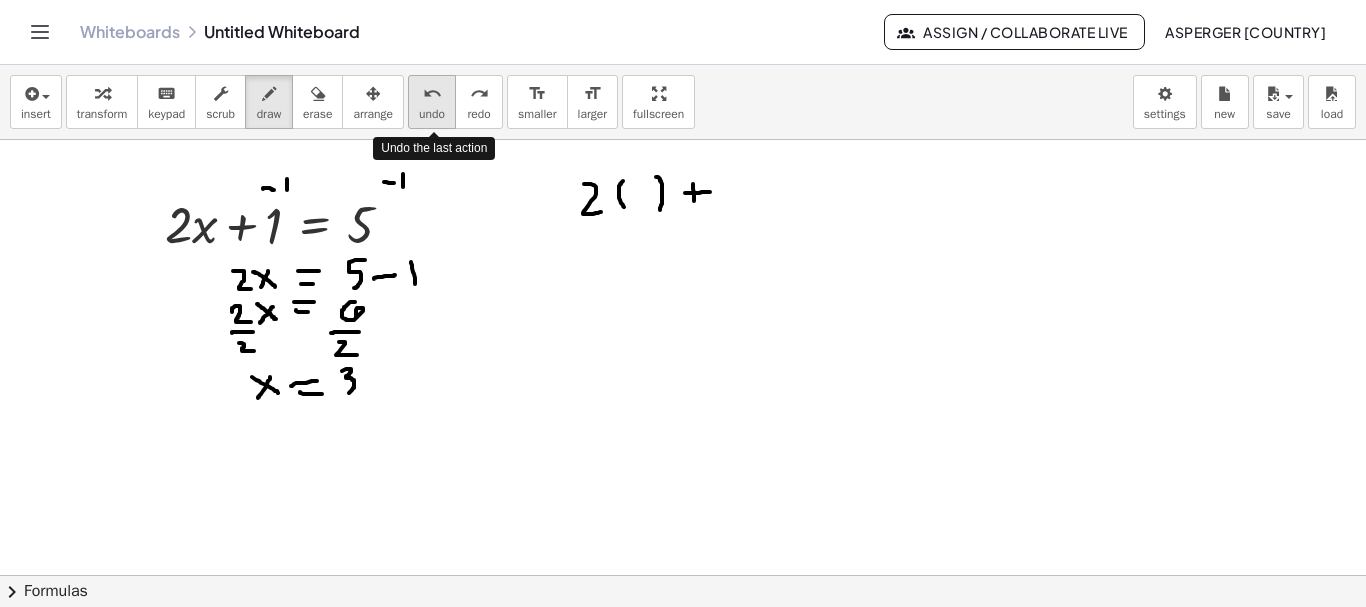 click on "undo" at bounding box center (432, 94) 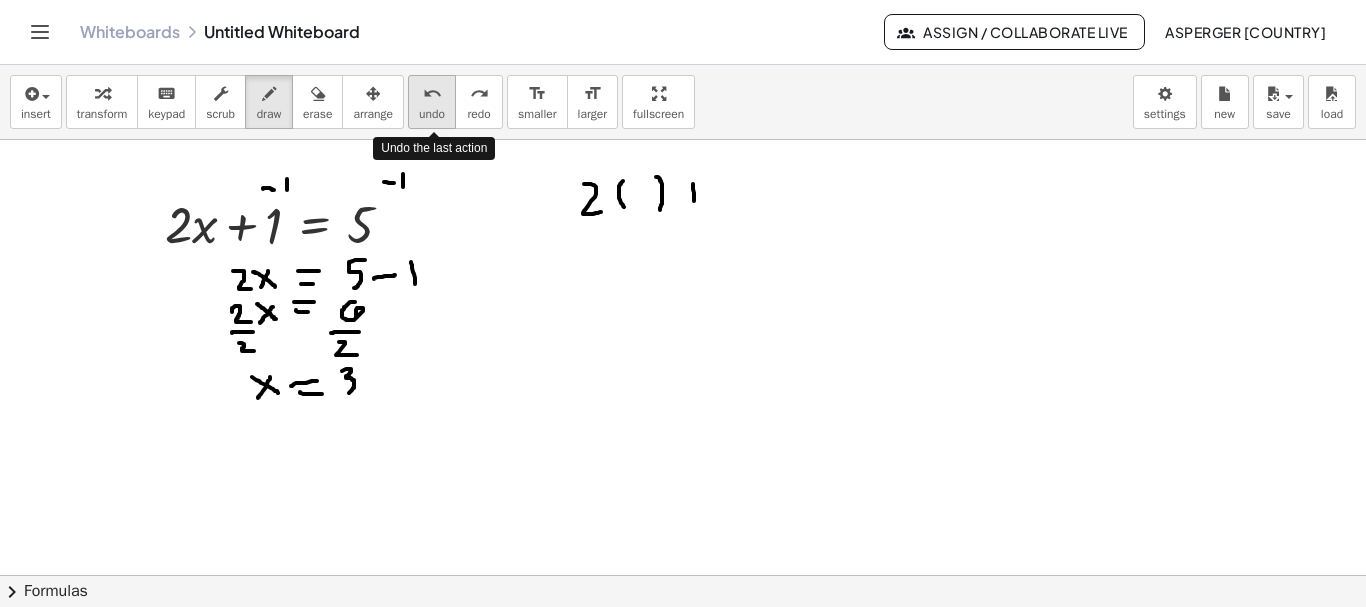 click on "undo" at bounding box center (432, 94) 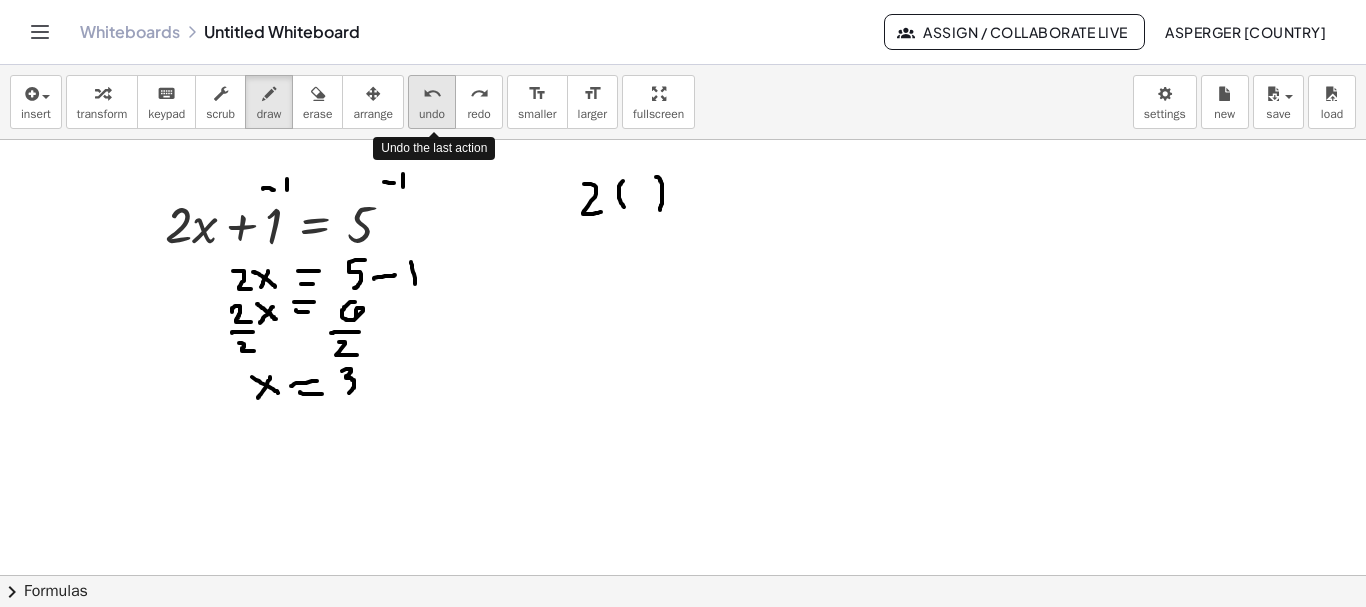 click on "undo" at bounding box center (432, 94) 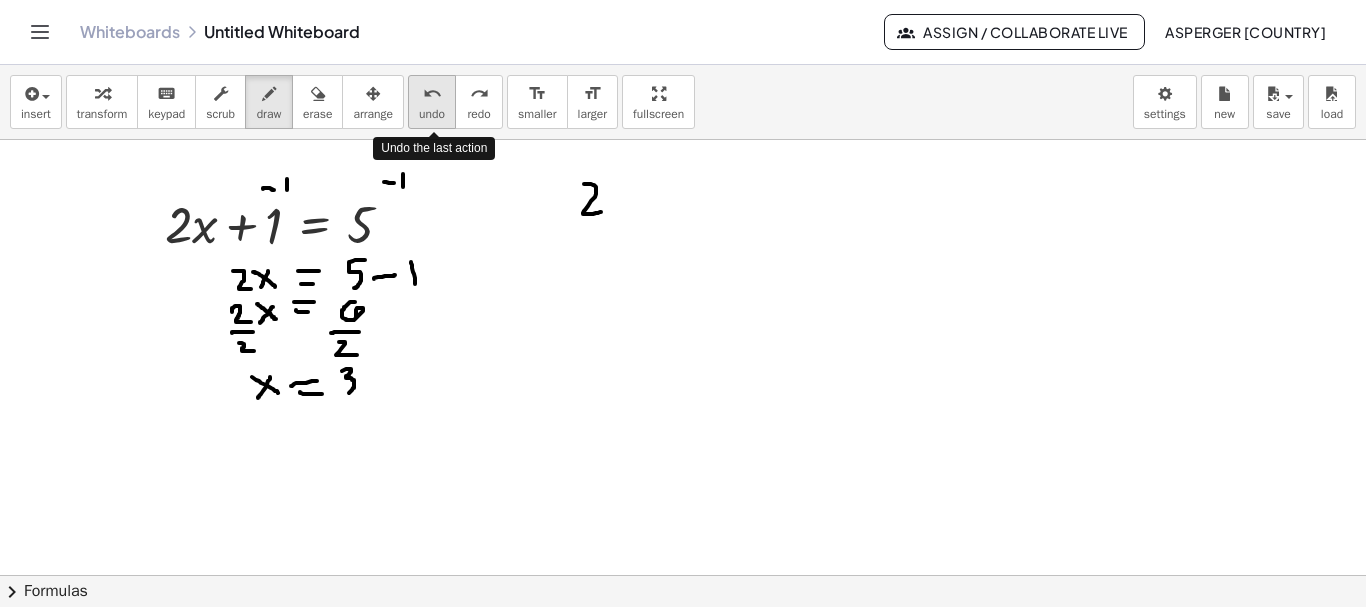click on "undo" at bounding box center (432, 94) 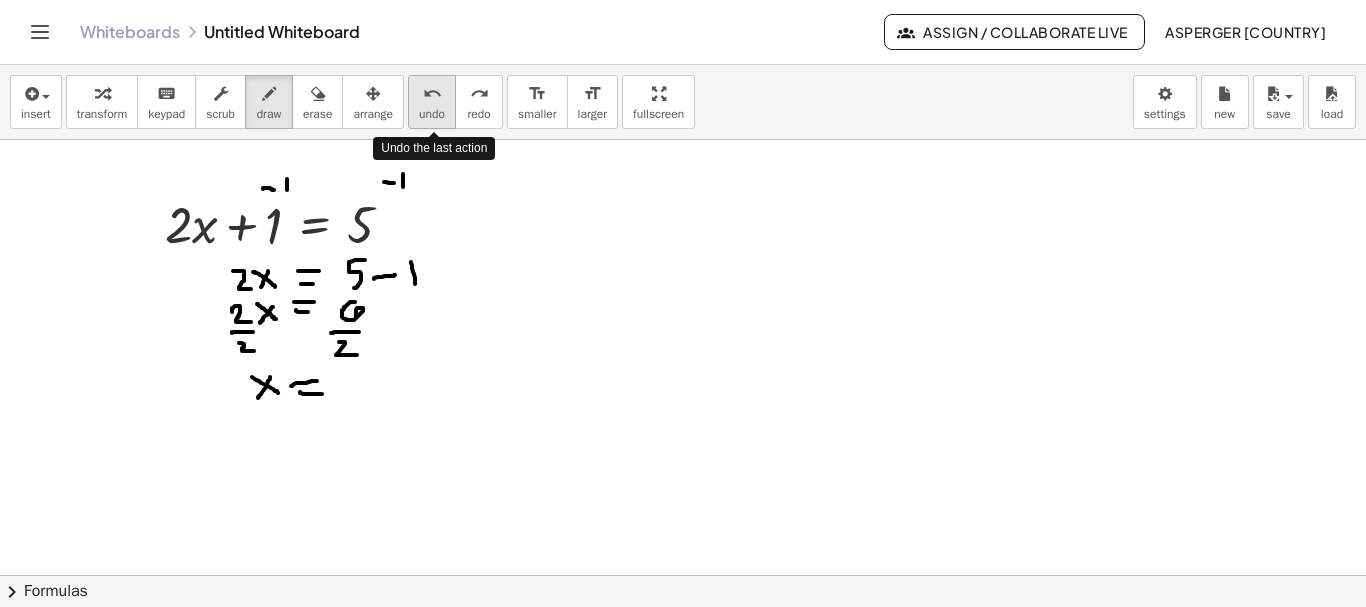 click on "undo" at bounding box center (432, 94) 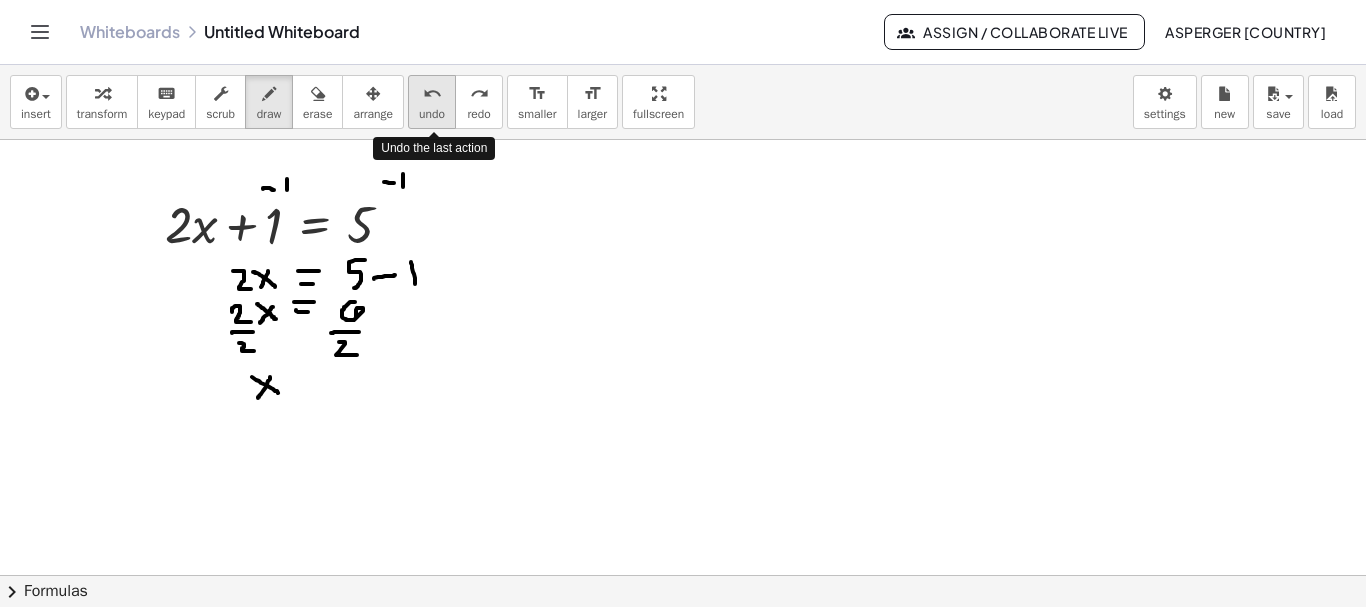 click on "undo" at bounding box center (432, 94) 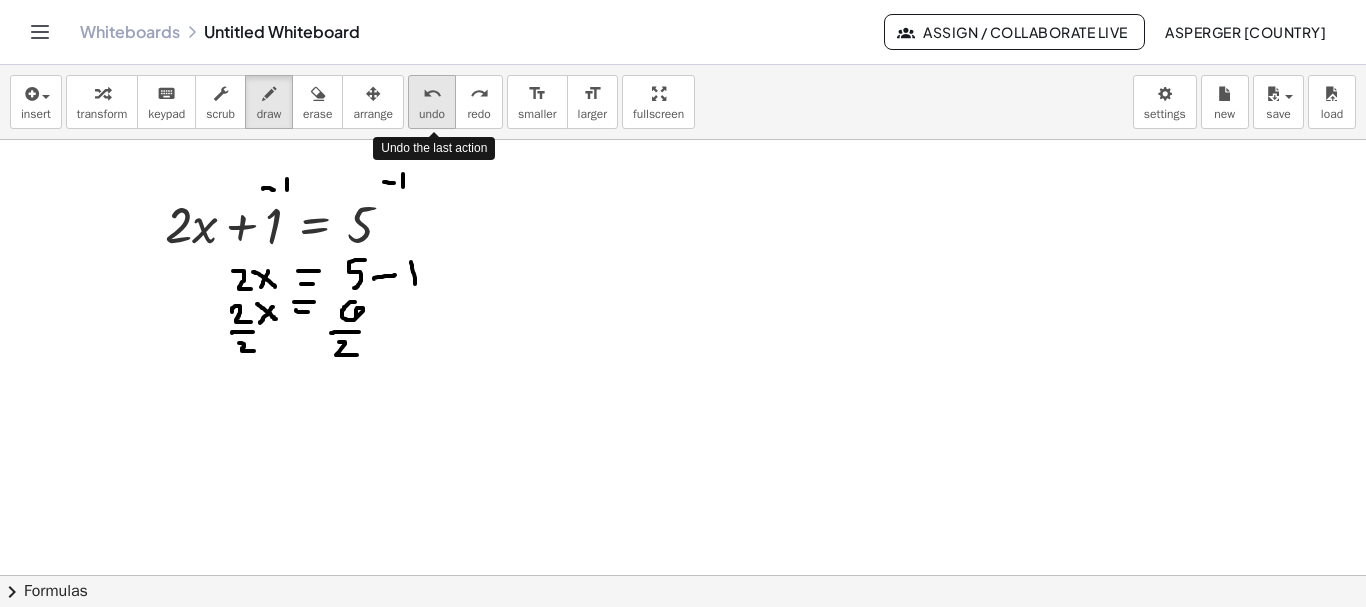 click on "undo" at bounding box center [432, 94] 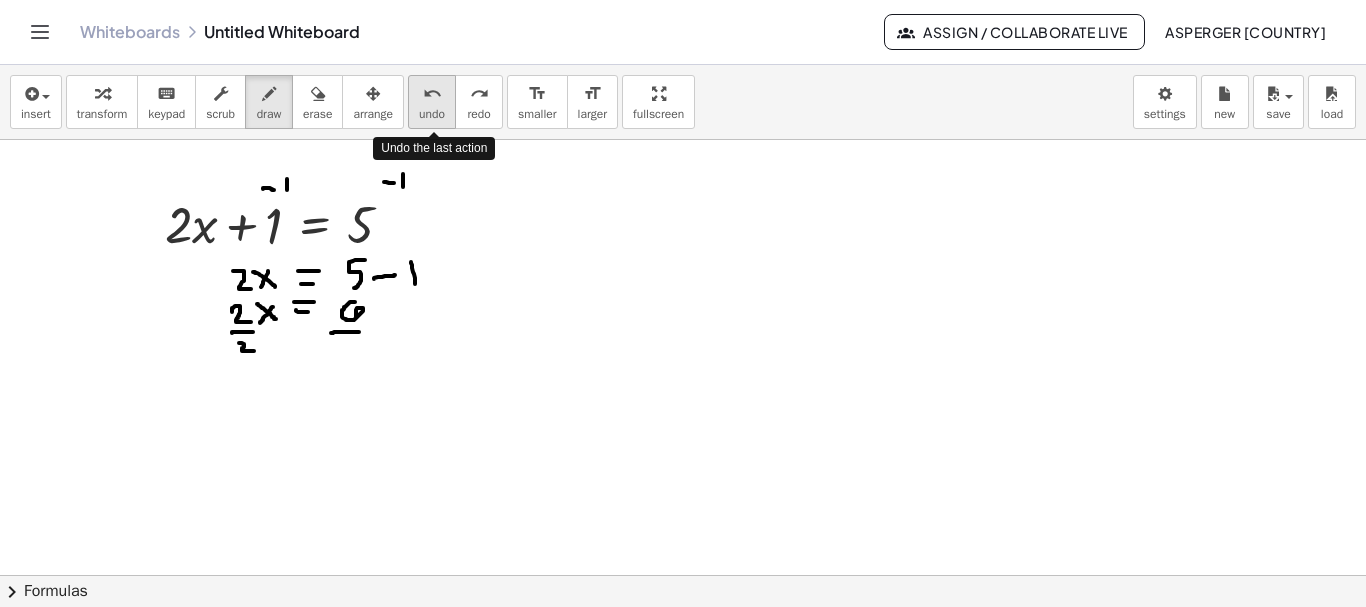 click on "undo" at bounding box center [432, 94] 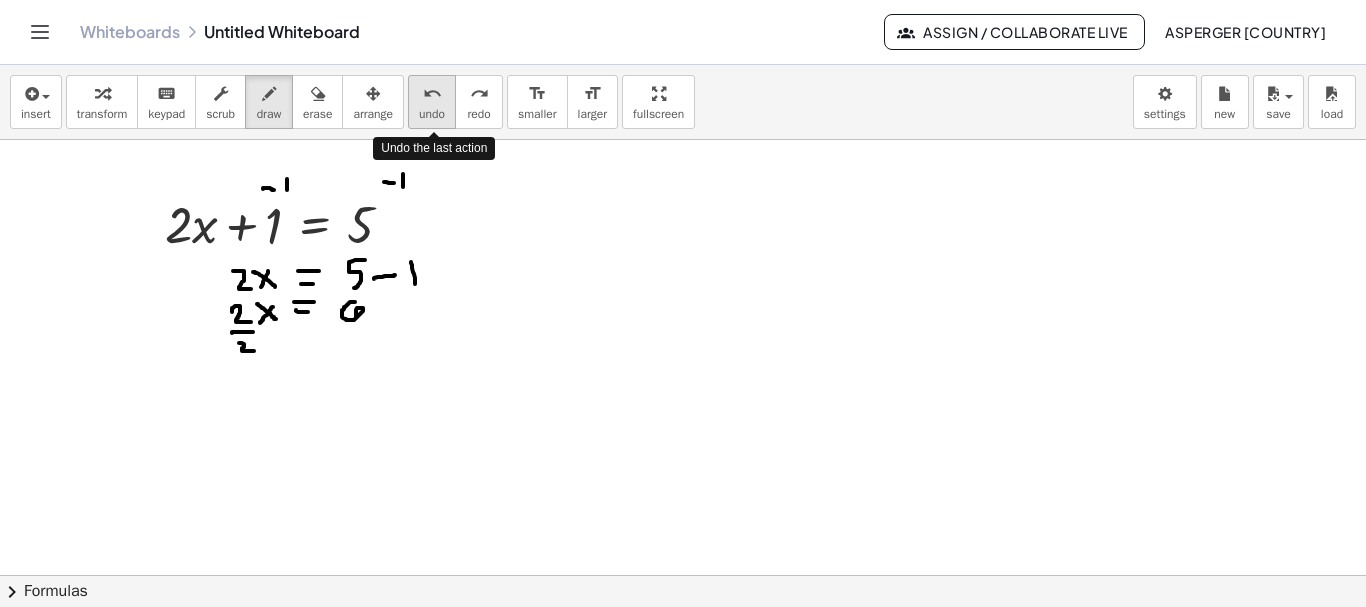 click on "undo" at bounding box center (432, 94) 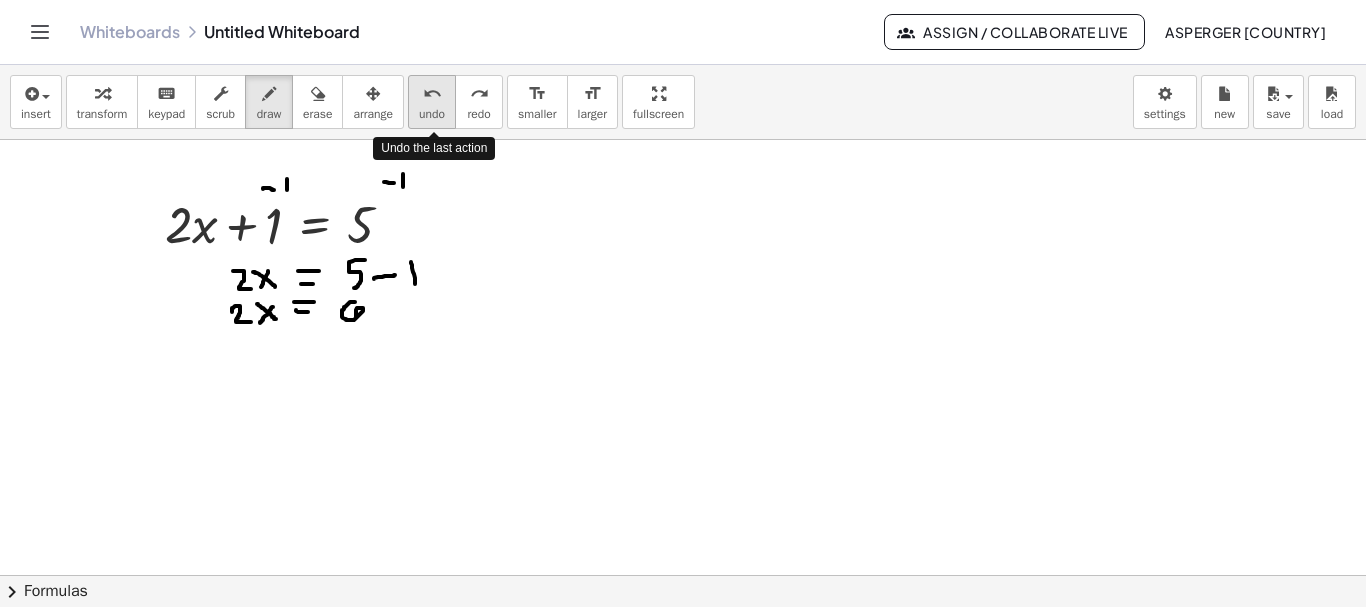 click on "undo" at bounding box center (432, 94) 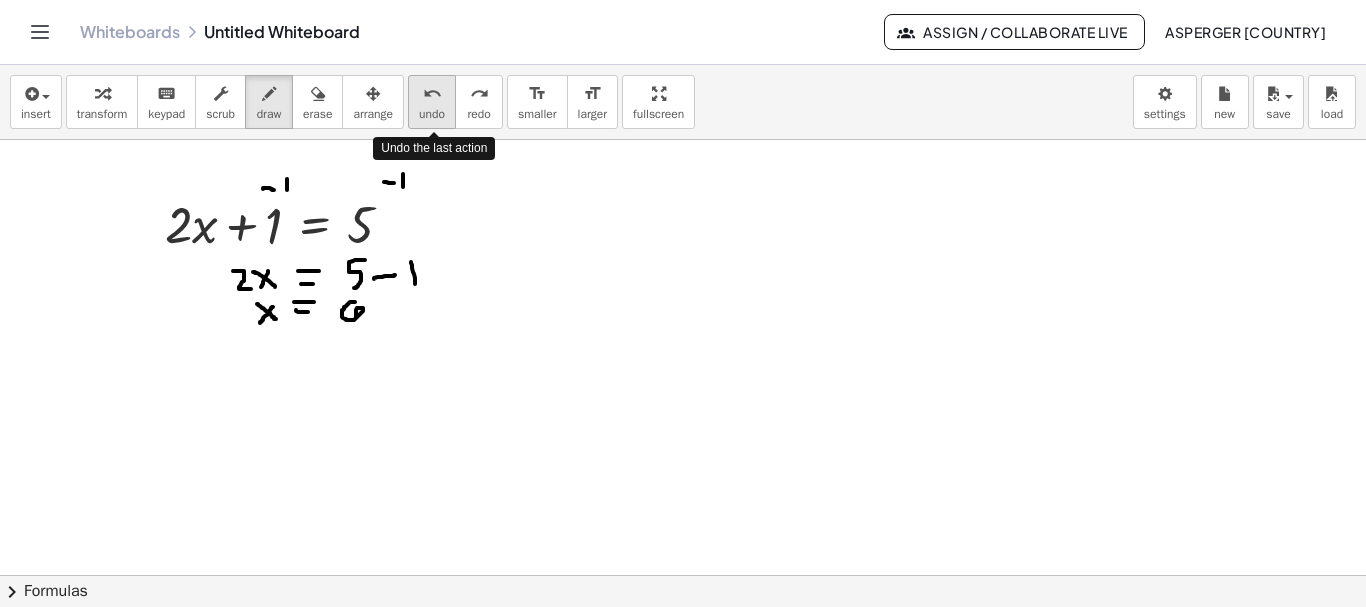 click on "undo" at bounding box center [432, 94] 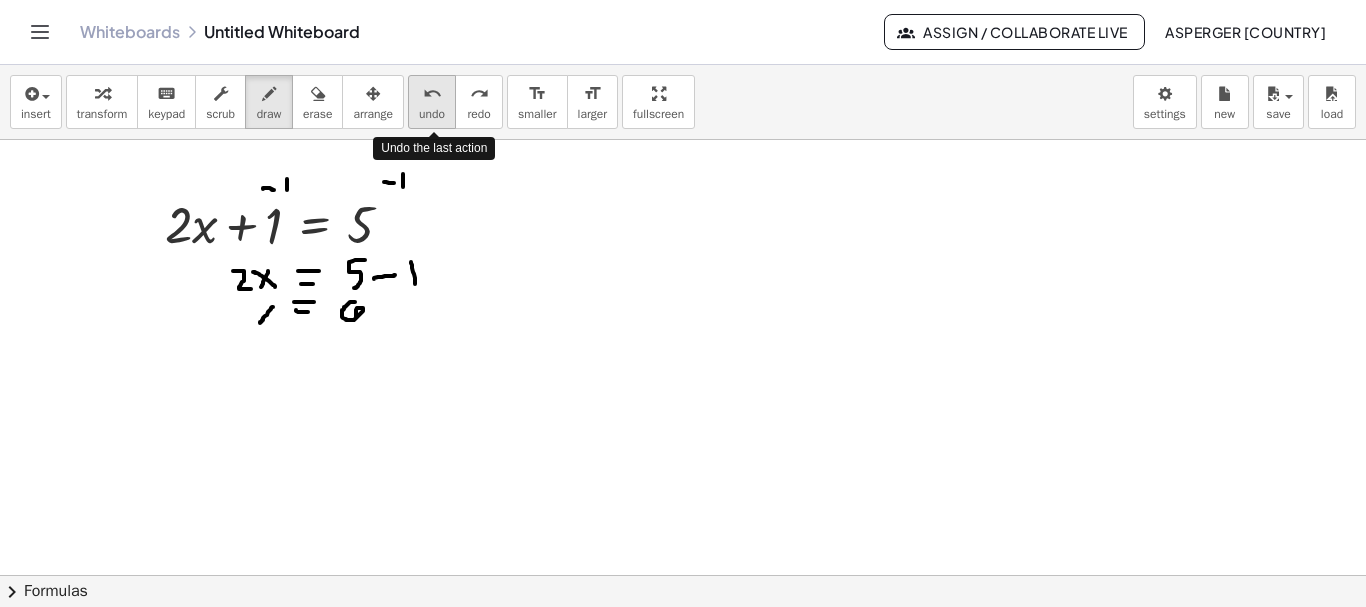 click on "undo" at bounding box center [432, 94] 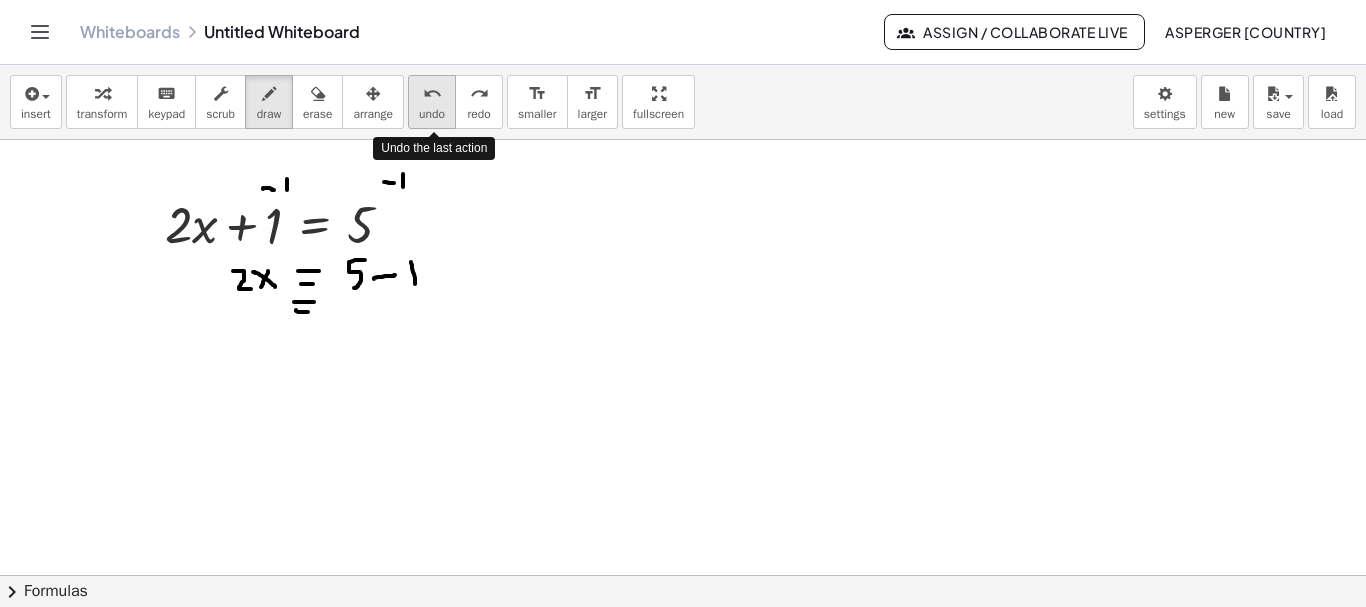 click on "undo" at bounding box center (432, 94) 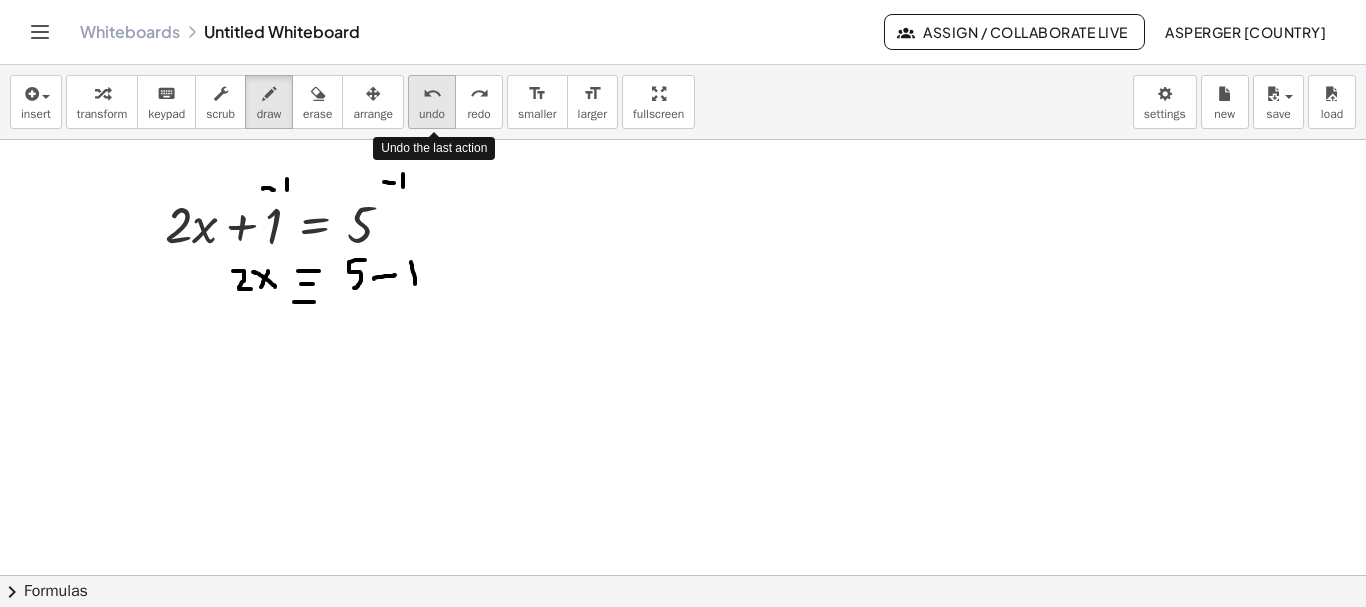 click on "undo" at bounding box center (432, 94) 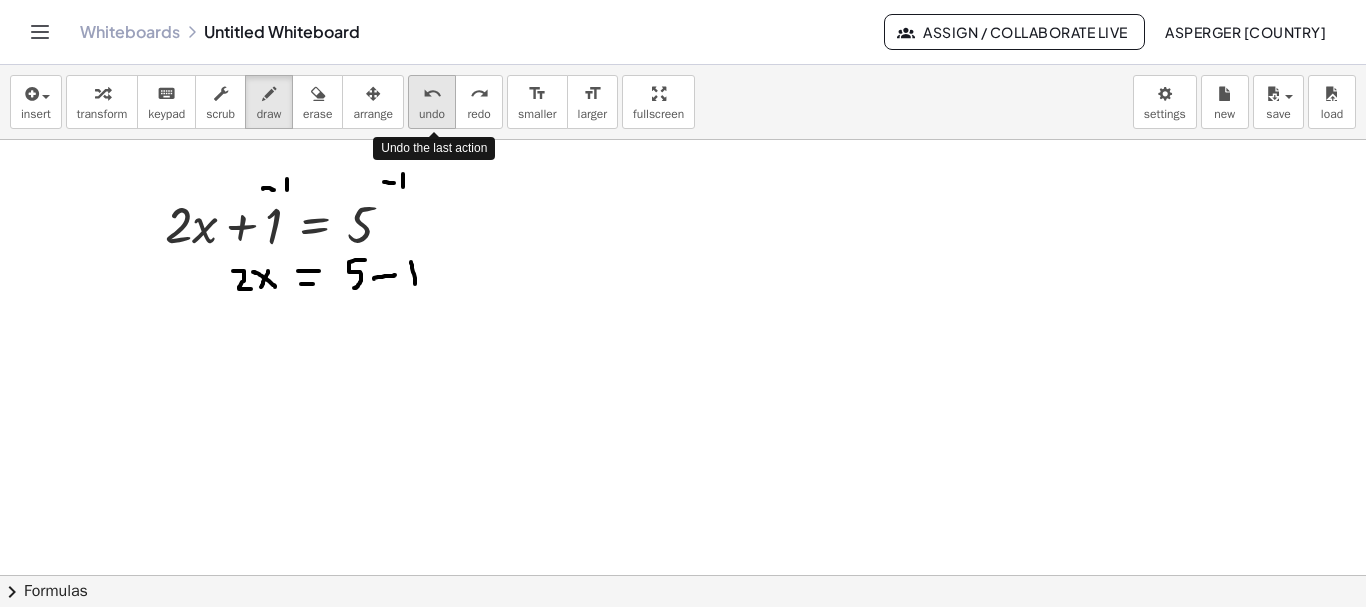 click on "undo" at bounding box center (432, 94) 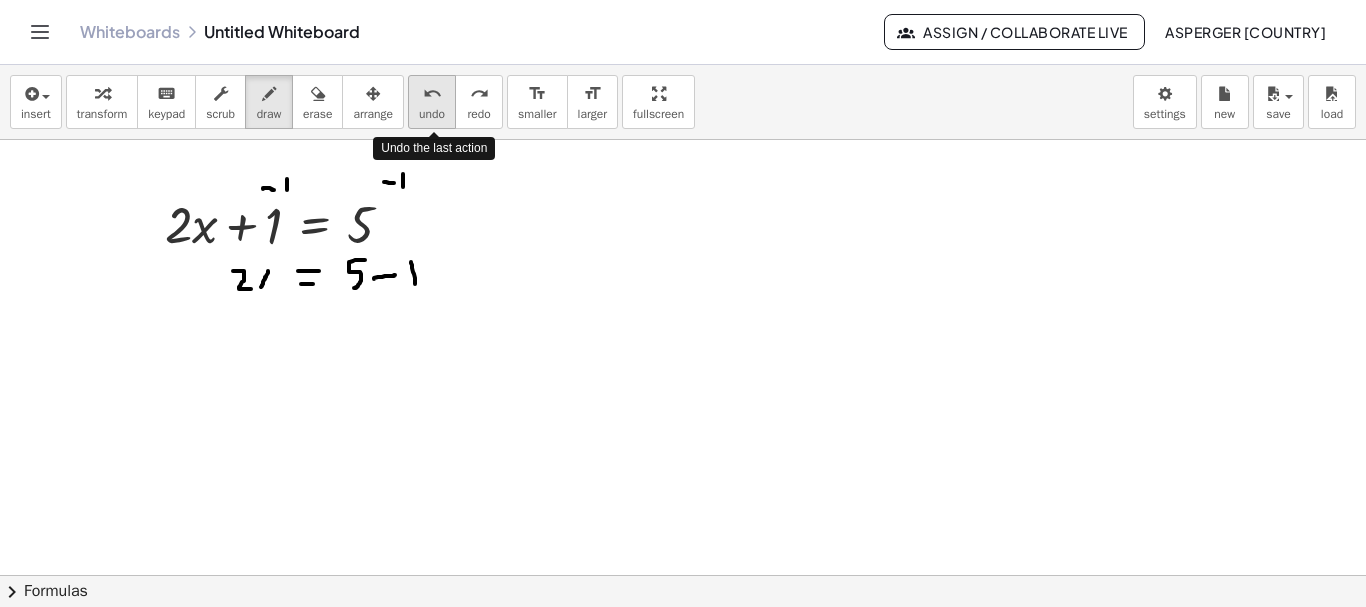 click on "undo" at bounding box center [432, 94] 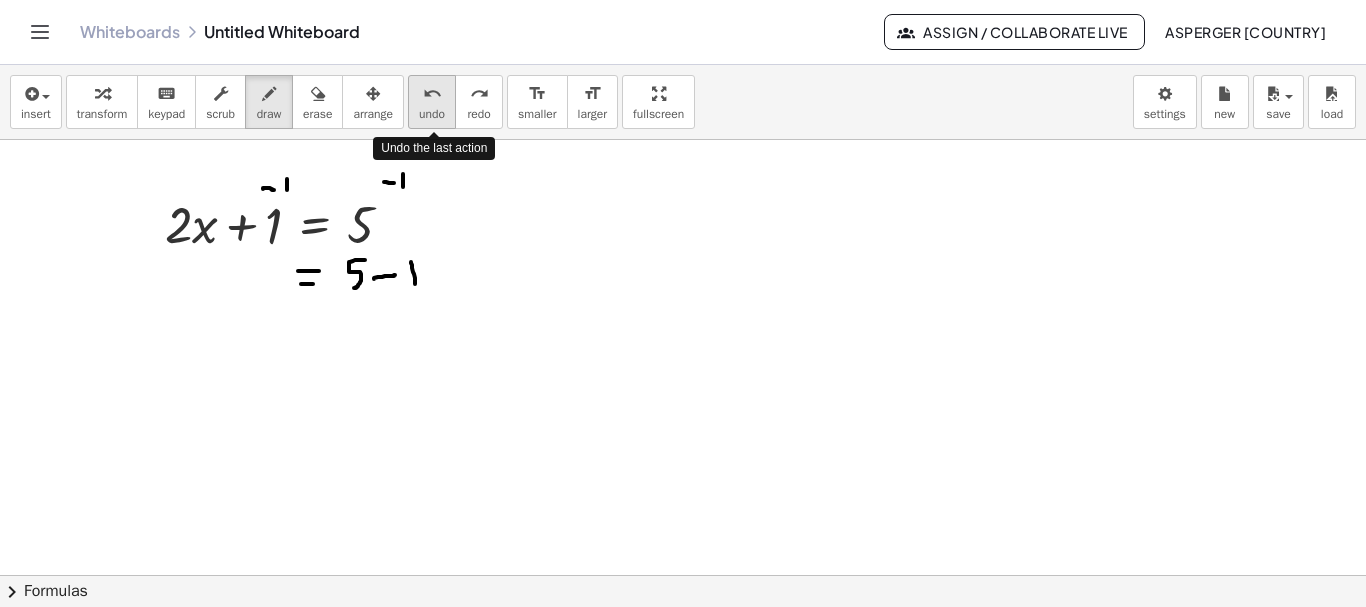 click on "undo" at bounding box center [432, 94] 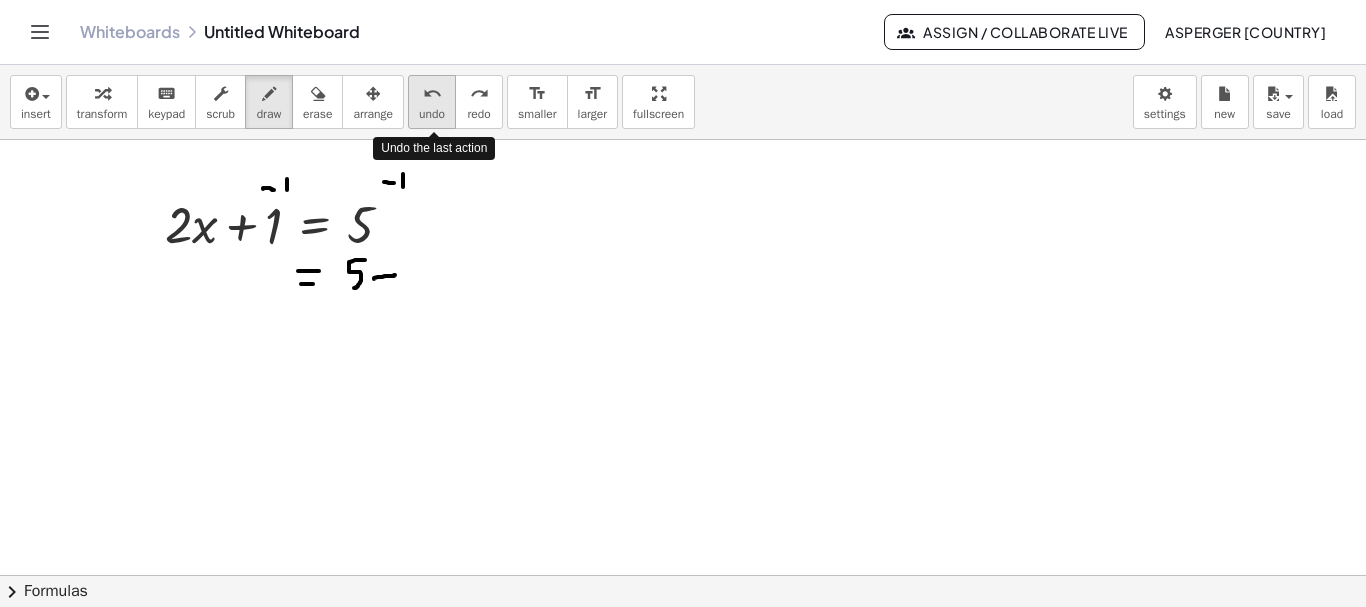 click on "undo" at bounding box center (432, 94) 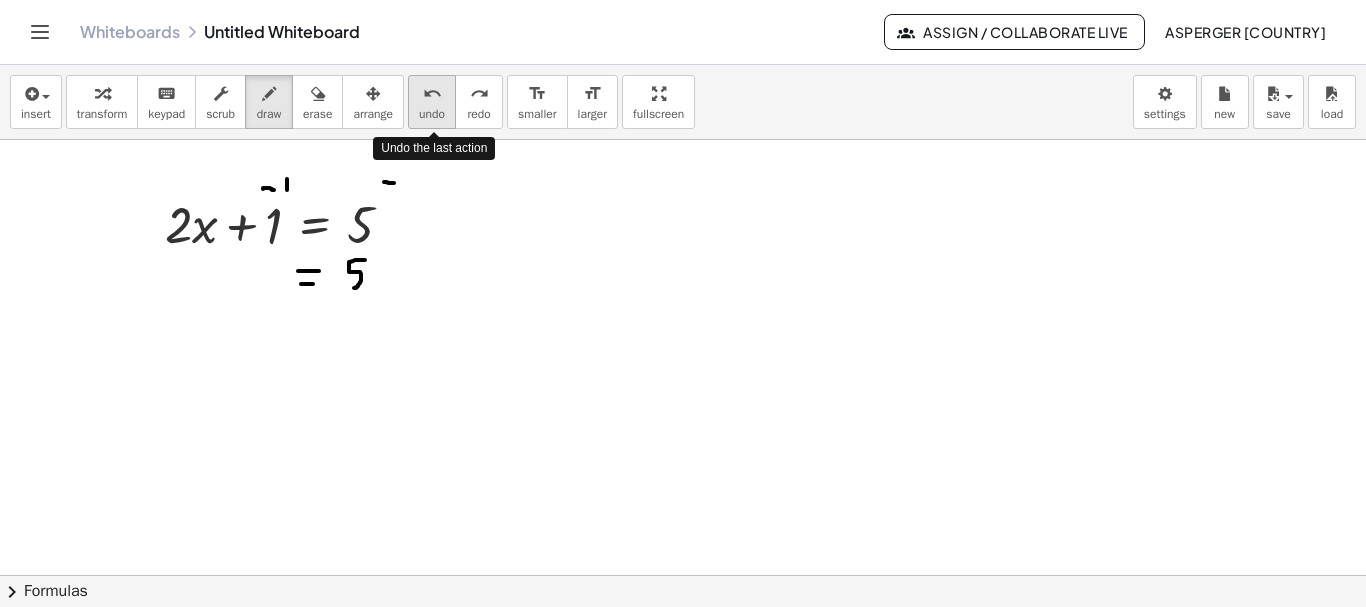 click on "undo" at bounding box center [432, 94] 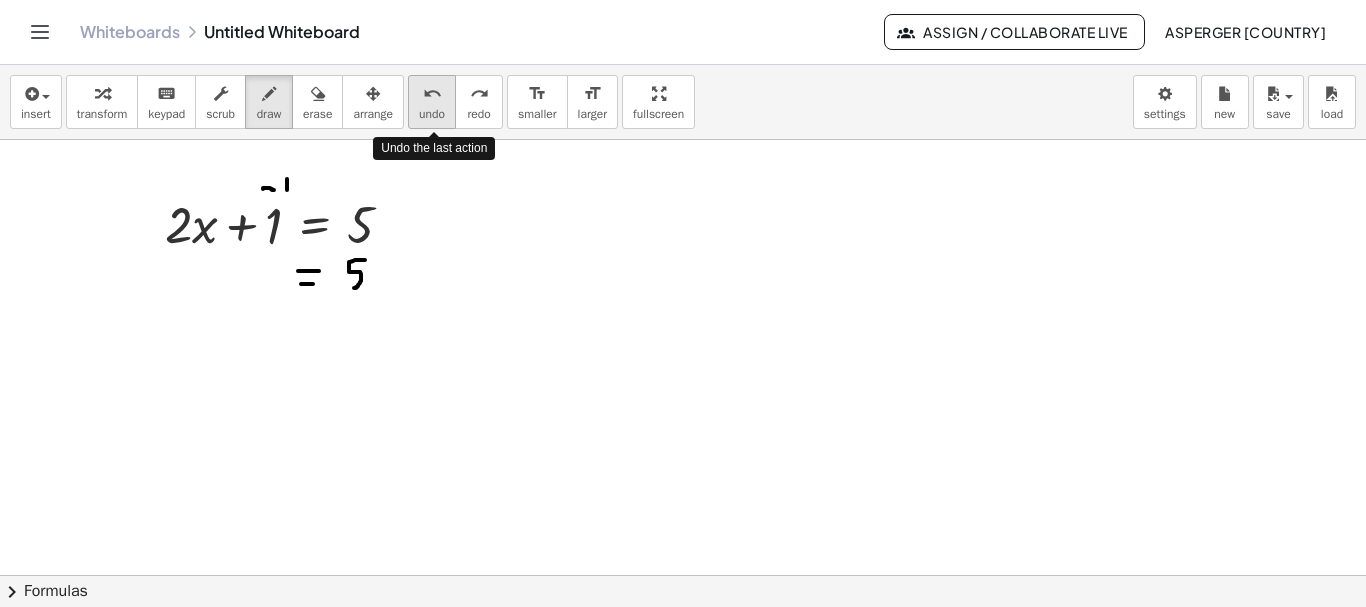click on "undo" at bounding box center (432, 94) 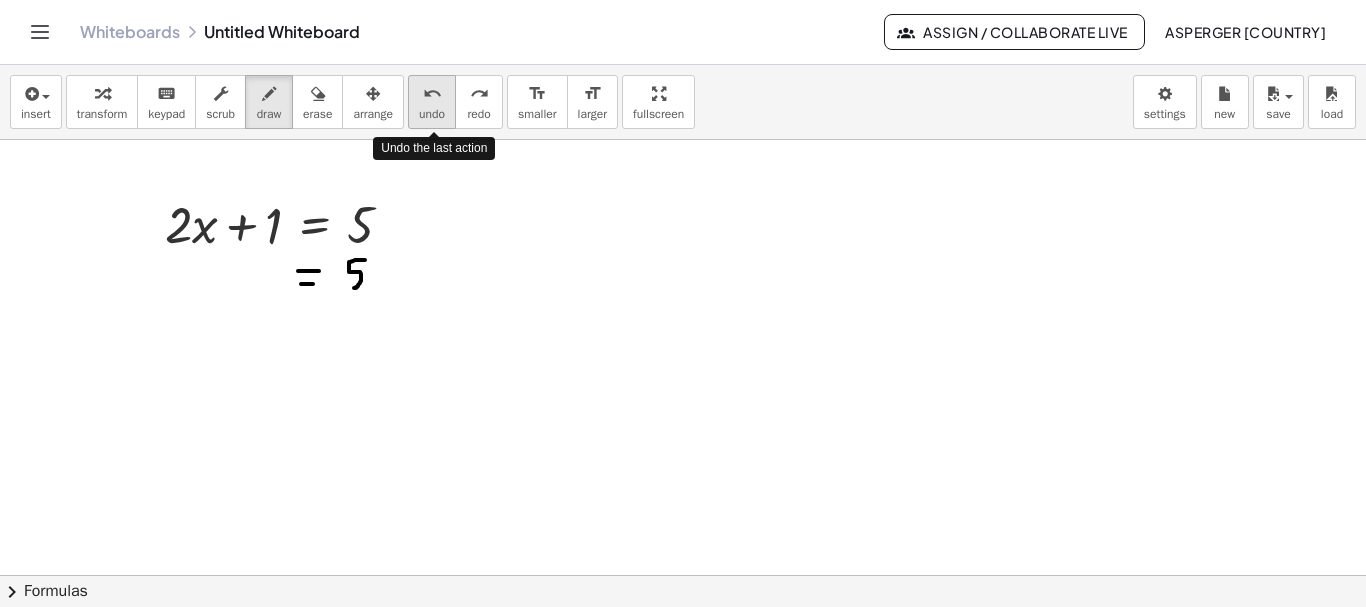 click on "undo" at bounding box center [432, 94] 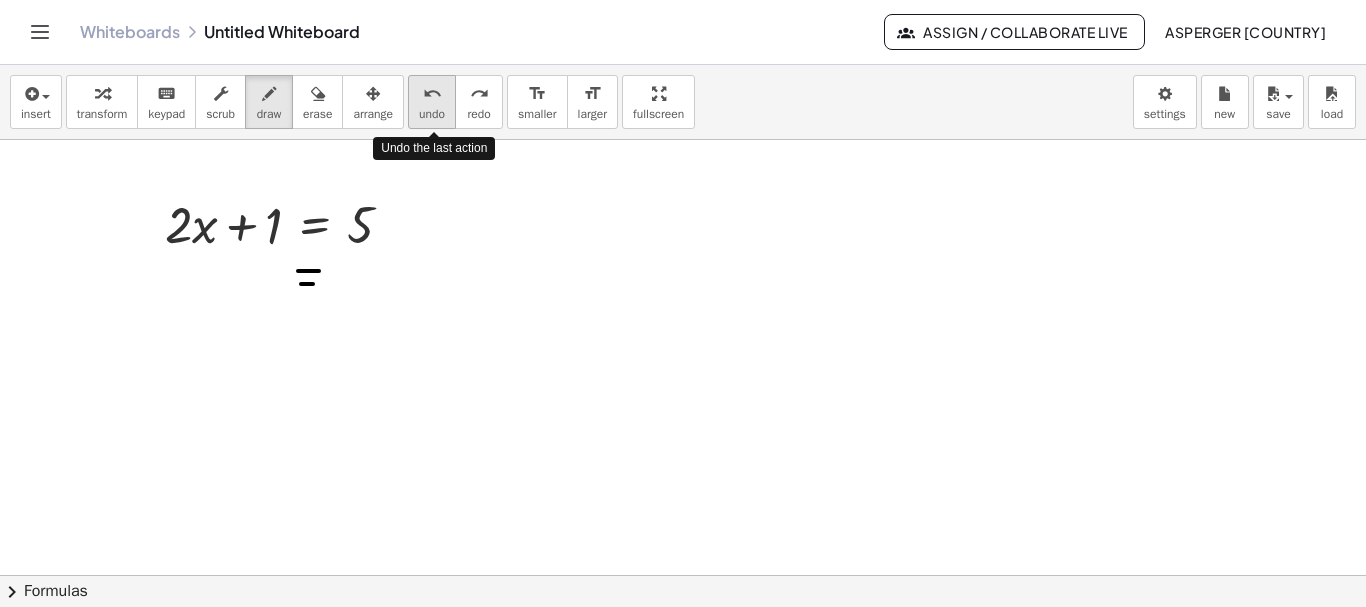 click on "undo" at bounding box center [432, 94] 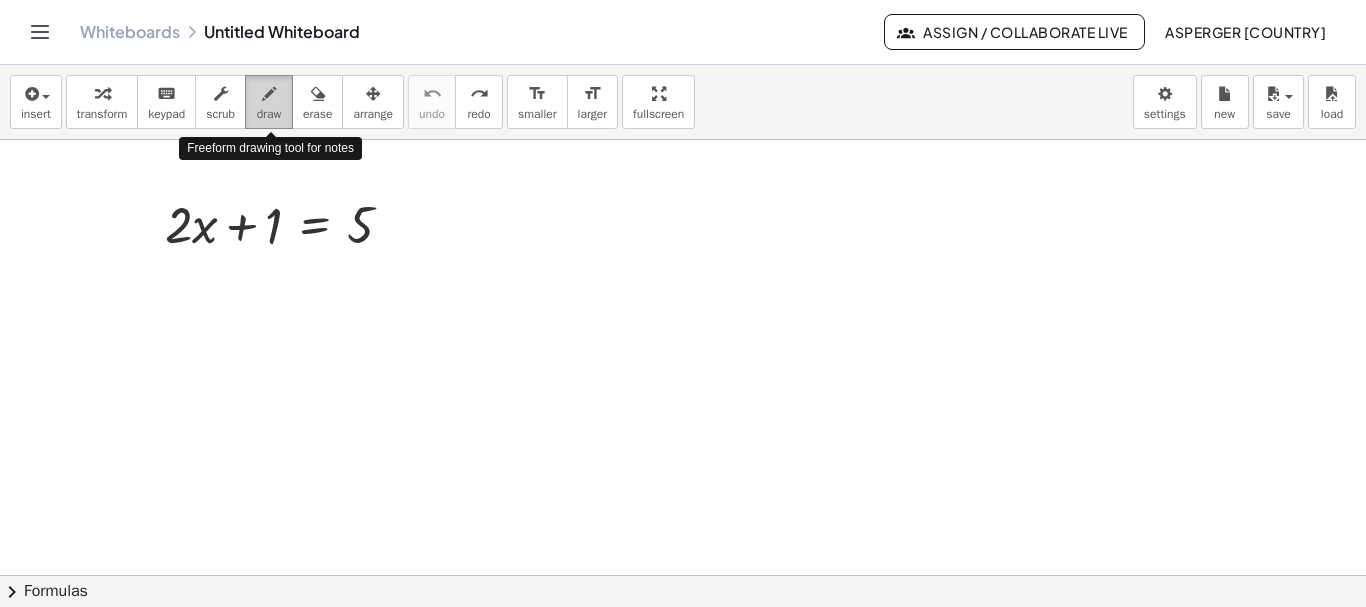 click on "draw" at bounding box center [269, 114] 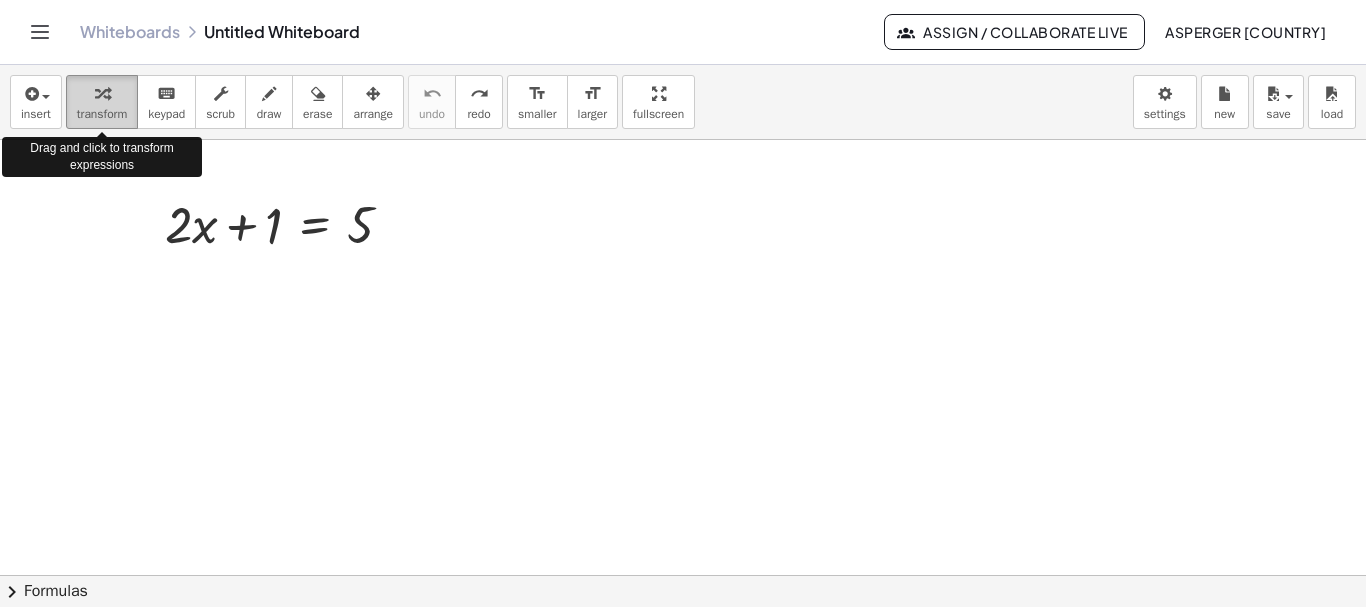 click at bounding box center (102, 94) 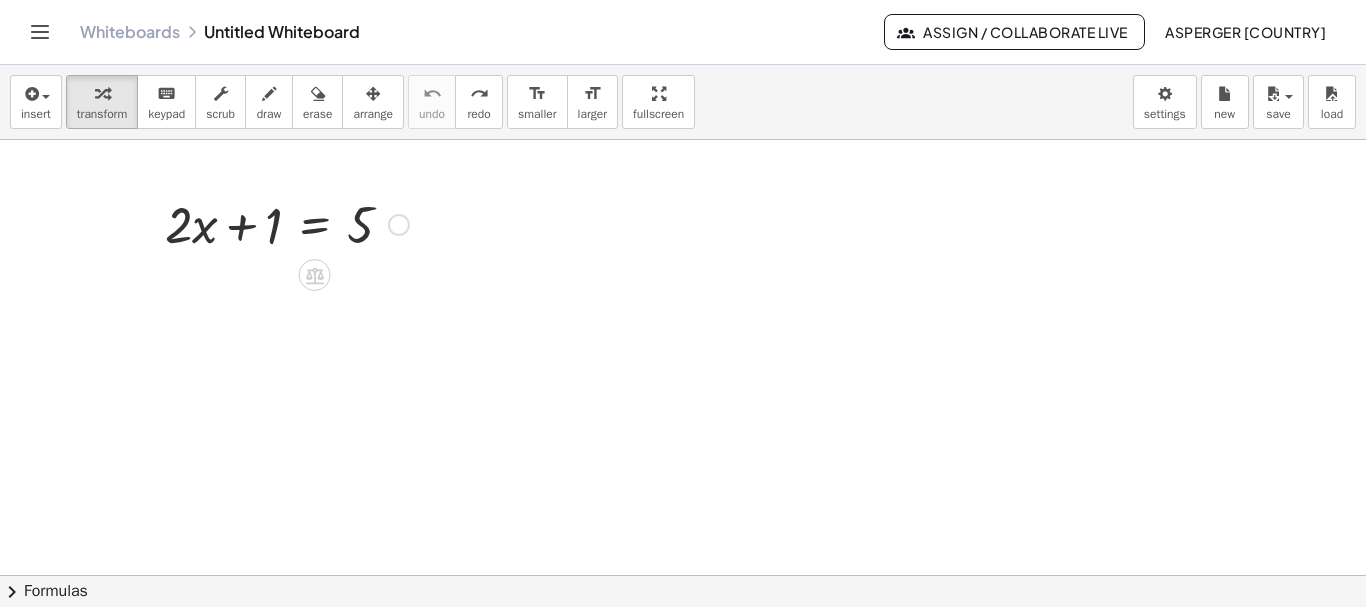 drag, startPoint x: 106, startPoint y: 97, endPoint x: 272, endPoint y: 238, distance: 217.80037 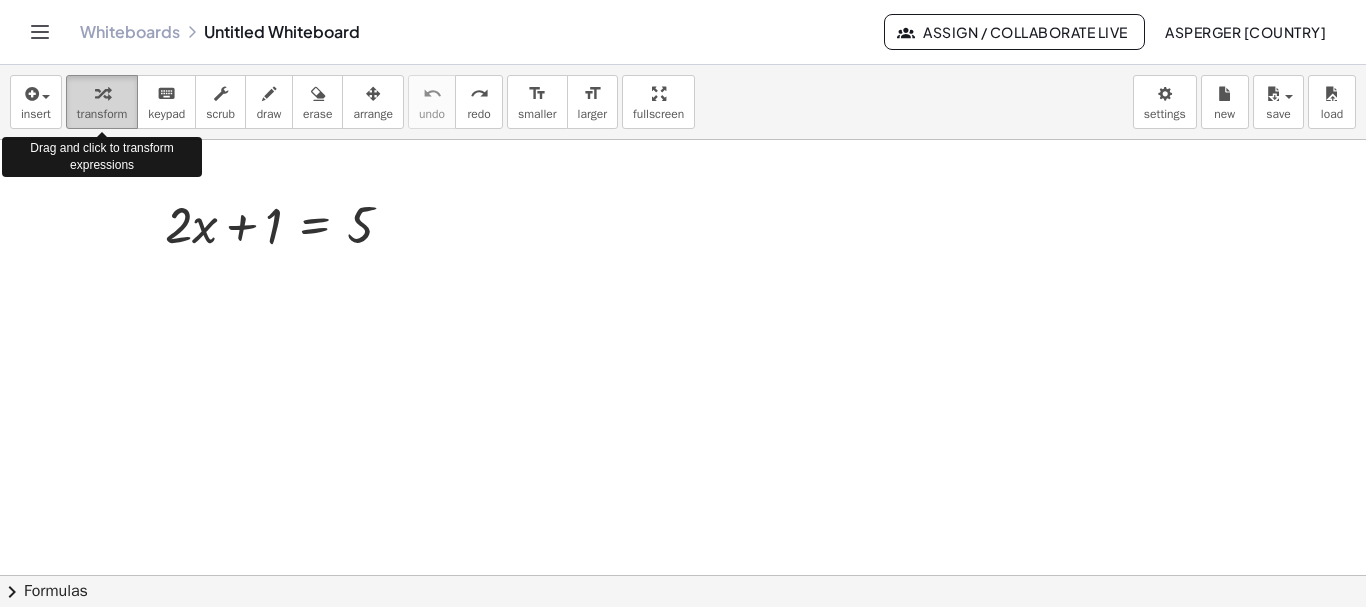 click at bounding box center (102, 93) 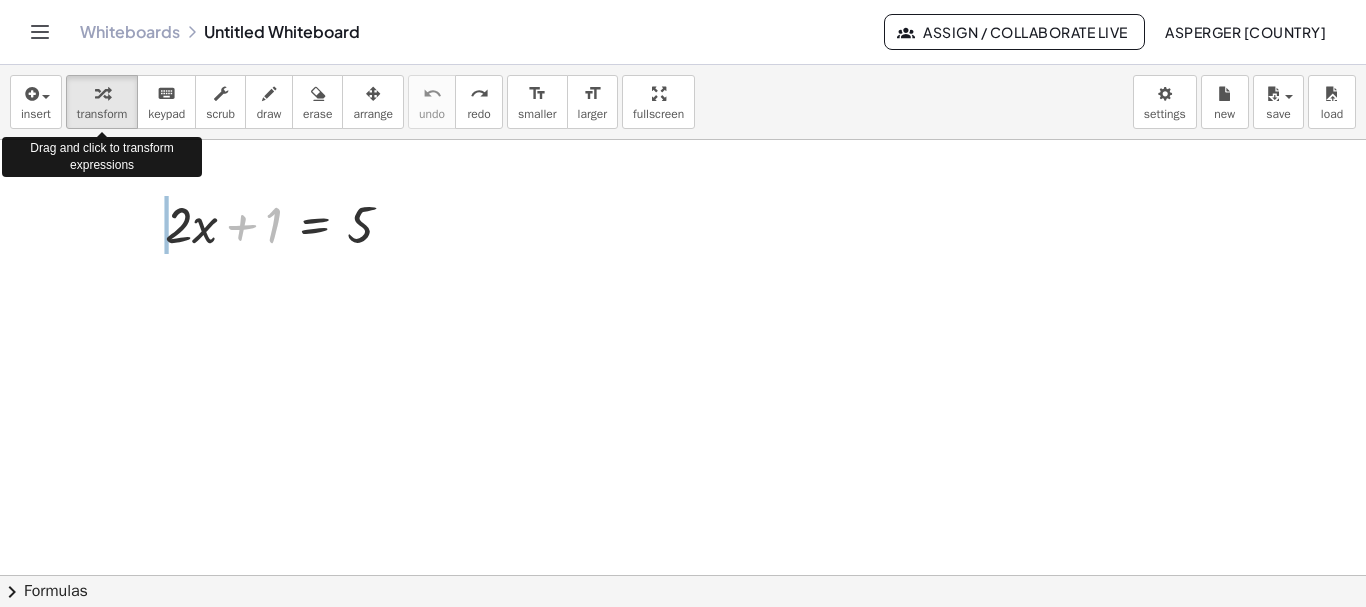 drag, startPoint x: 254, startPoint y: 227, endPoint x: 261, endPoint y: 218, distance: 11.401754 